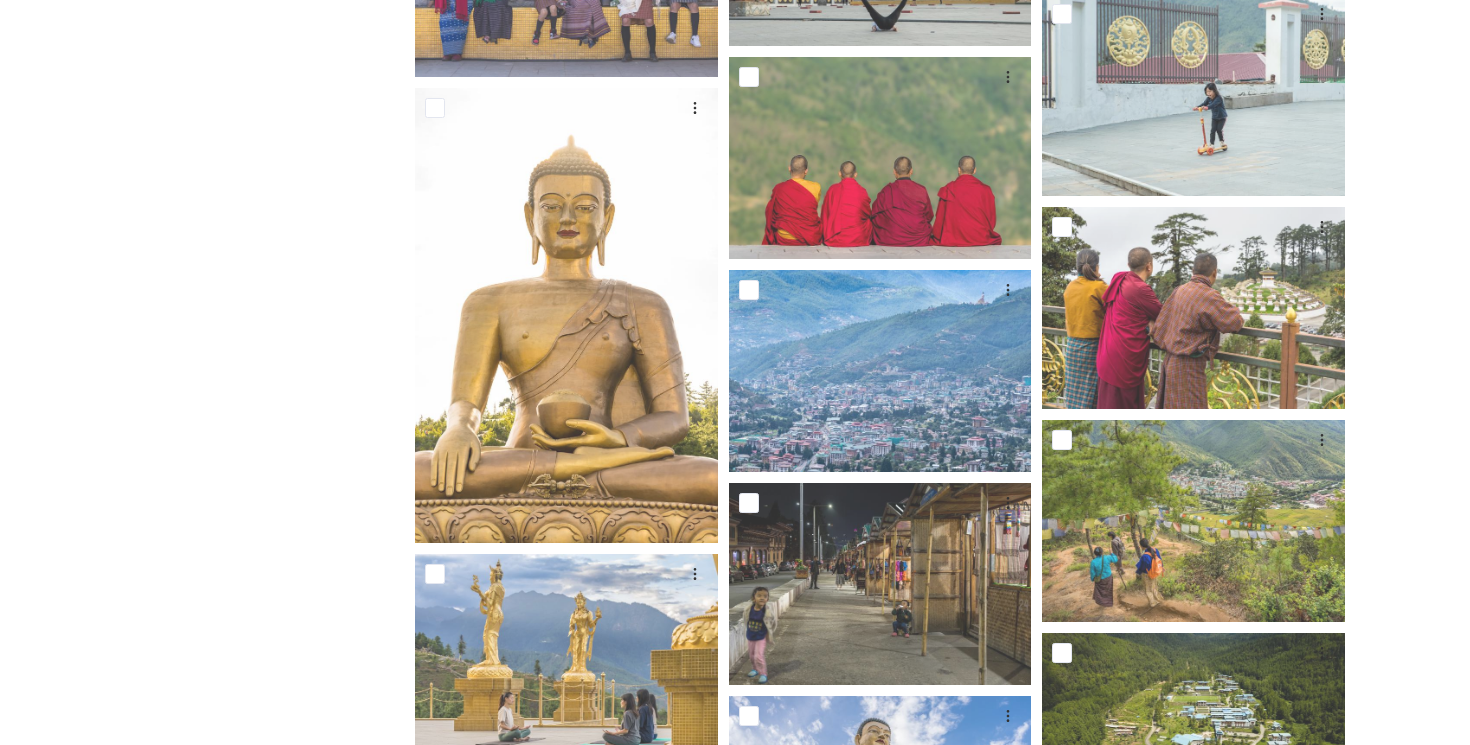 scroll, scrollTop: 4901, scrollLeft: 0, axis: vertical 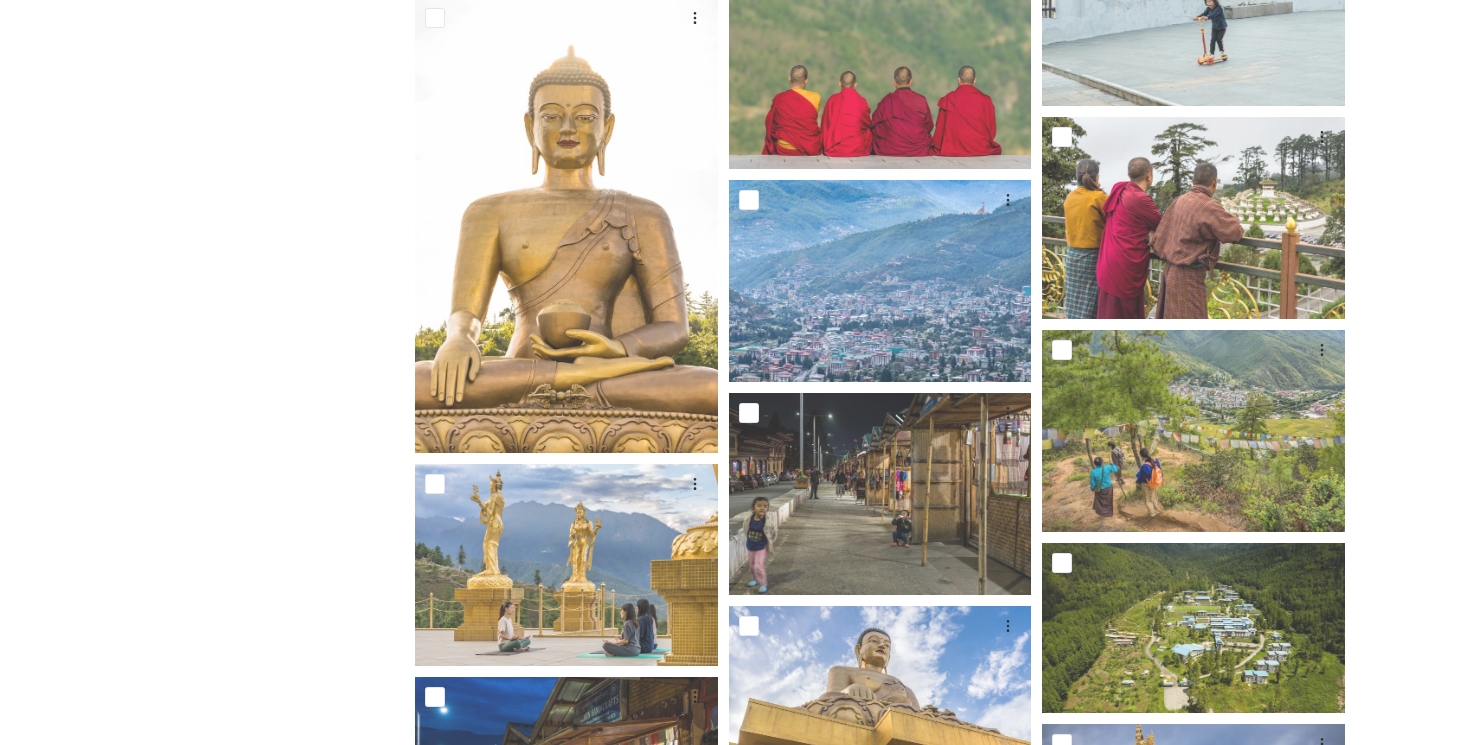 click on "Department of Tourism [GEOGRAPHIC_DATA] – [GEOGRAPHIC_DATA] Thimphu 248  file s Filters Date Created Select all You've reached the end" at bounding box center [885, 5200] 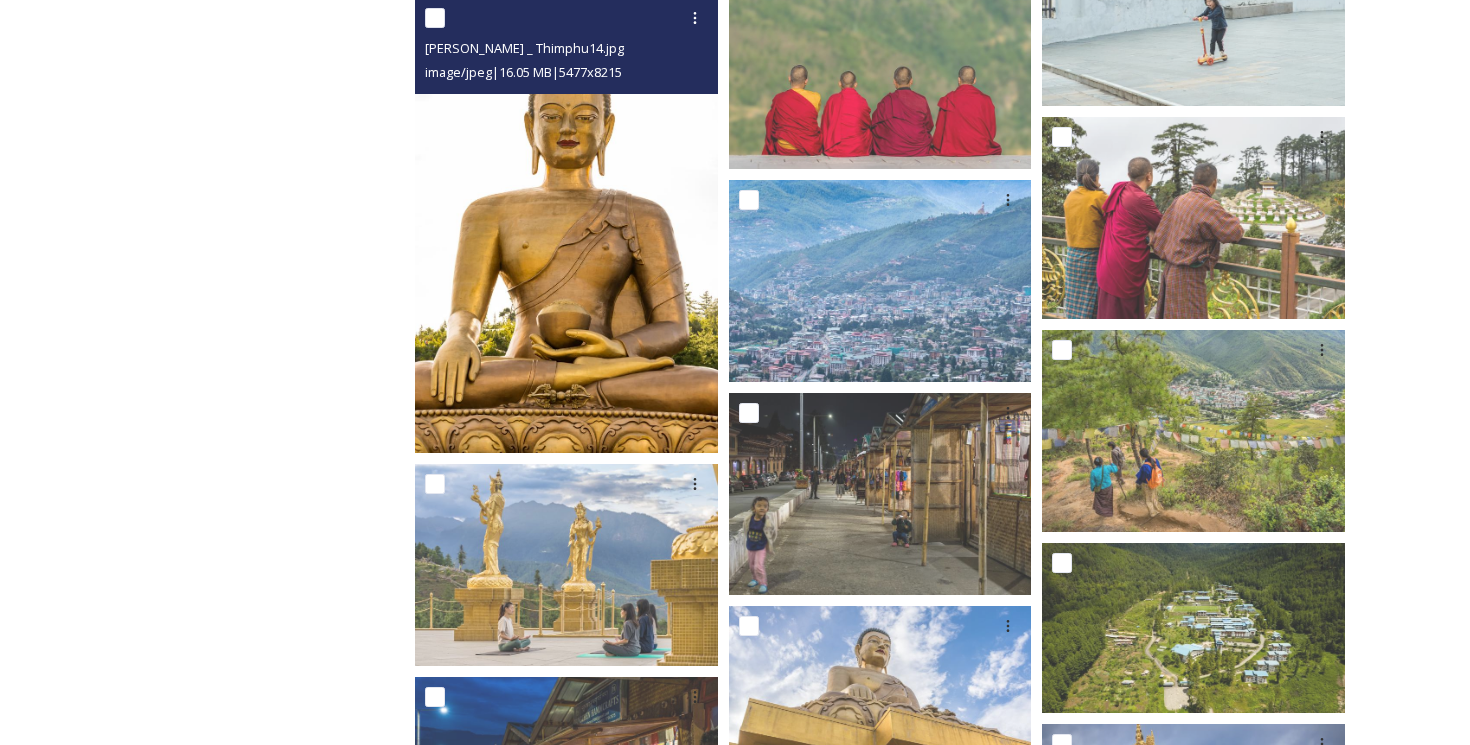 click at bounding box center (566, 225) 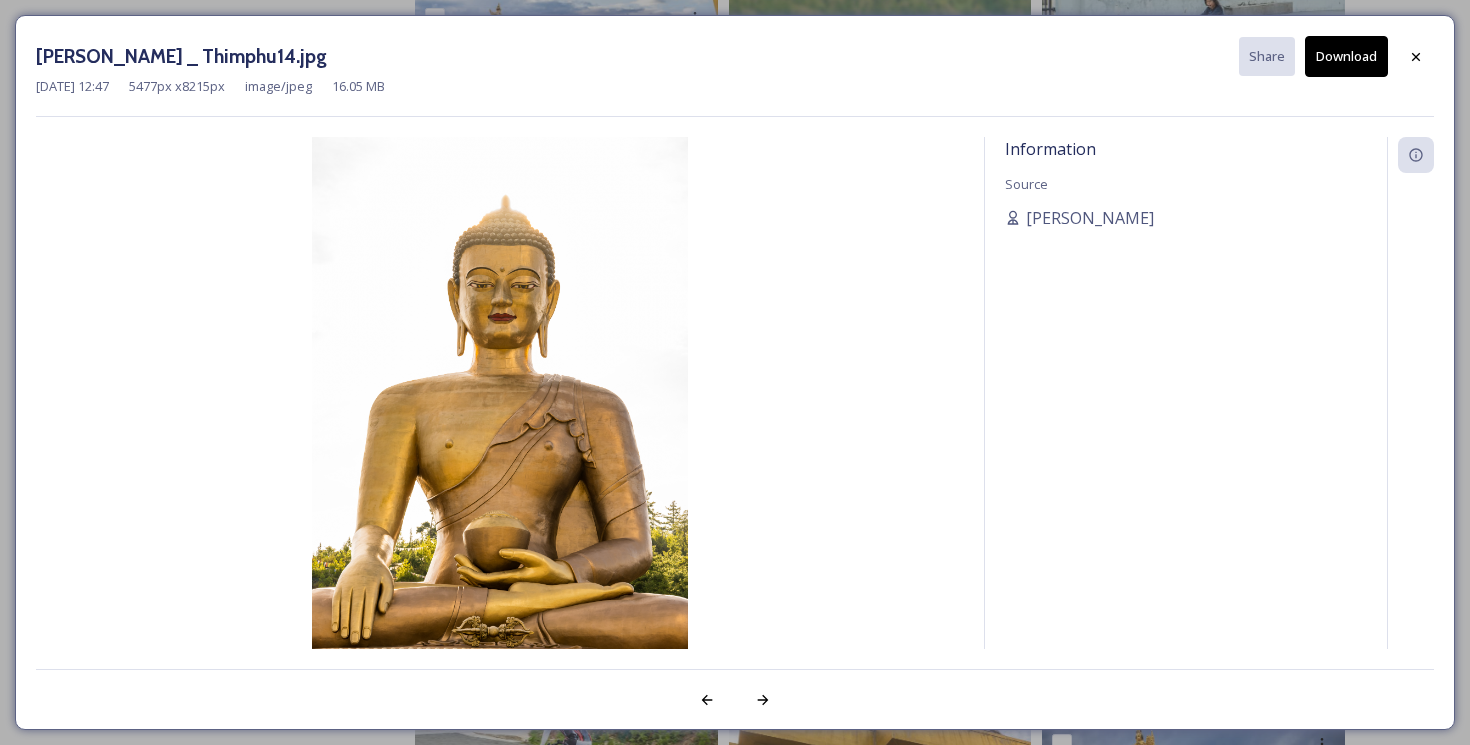 click on "[PERSON_NAME] _ Thimphu14.jpg Share Download [DATE] 12:47 5477 px x  8215 px image/jpeg 16.05 MB Information Source [PERSON_NAME]" at bounding box center (735, 372) 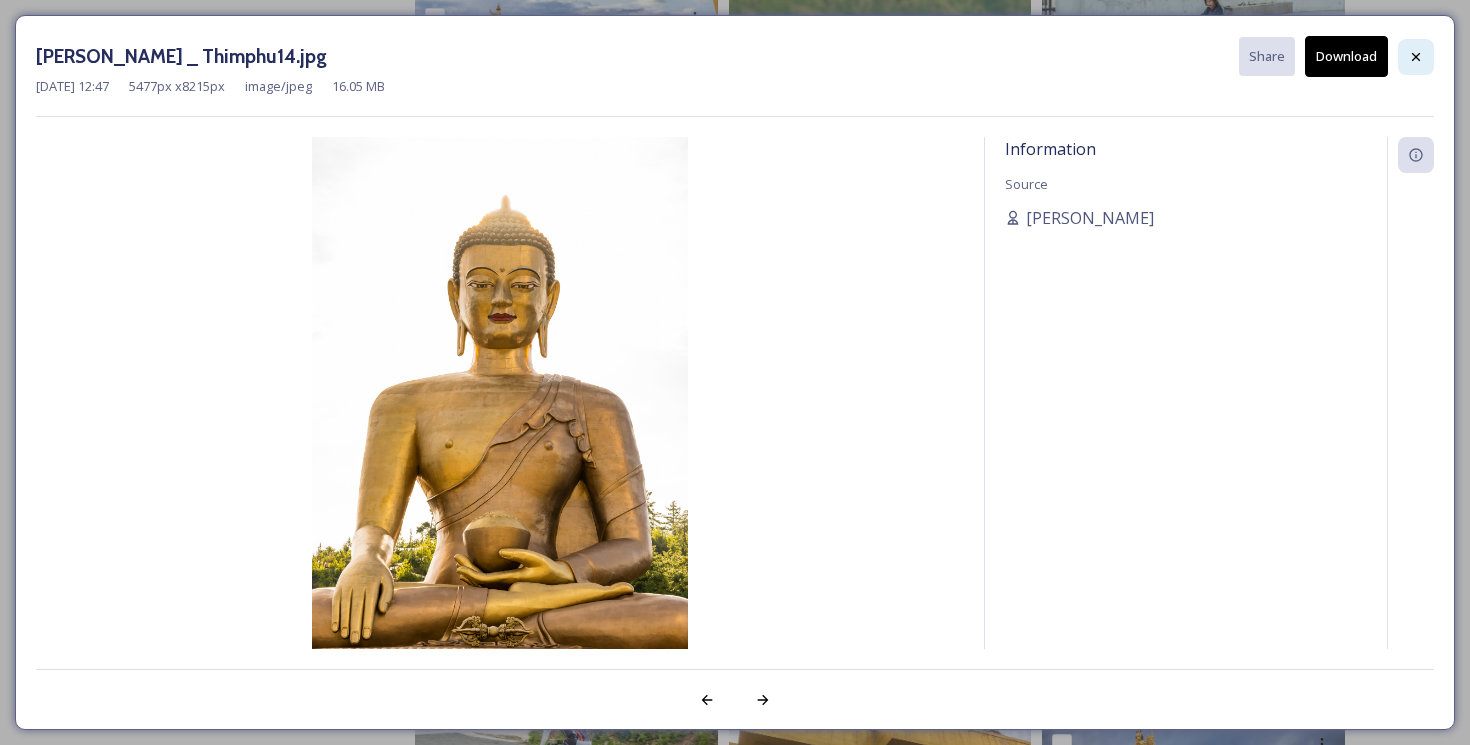 click 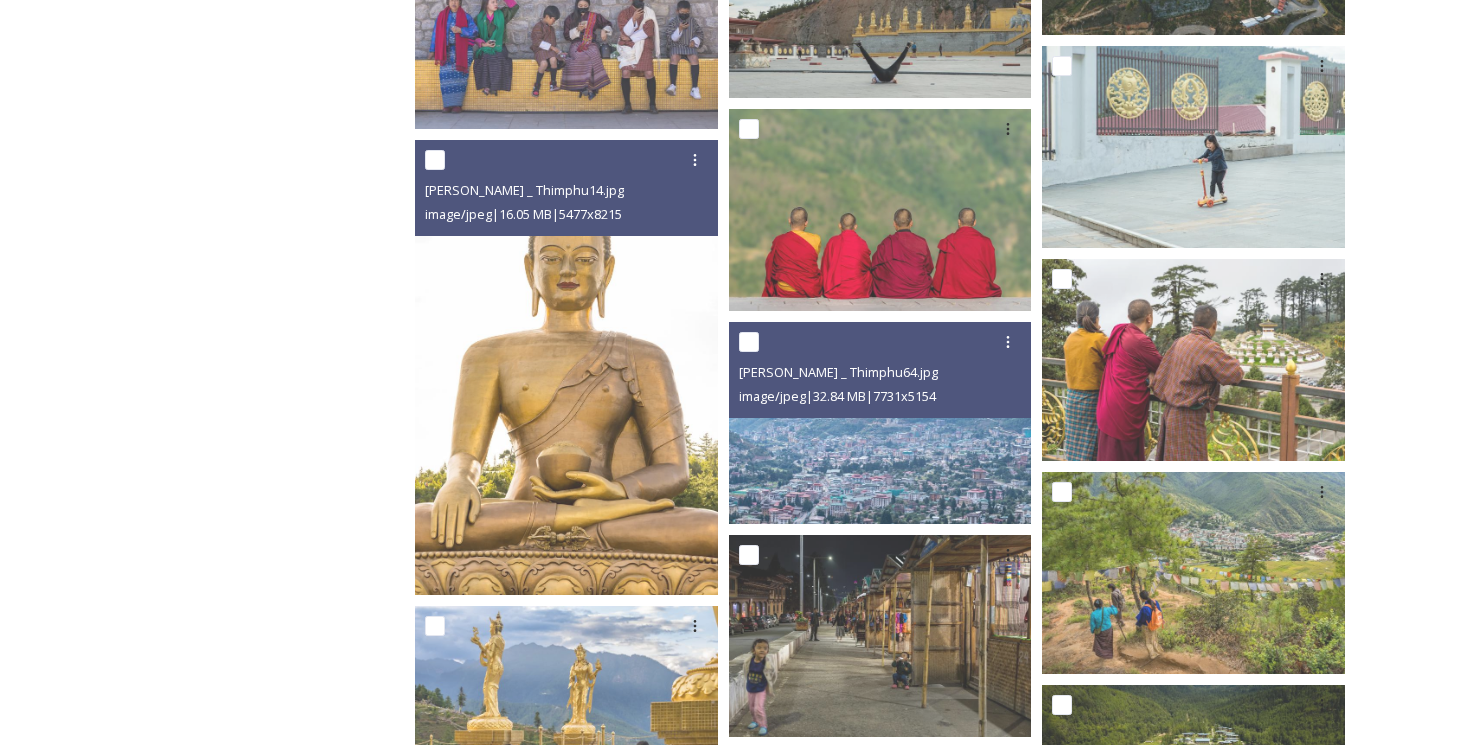 scroll, scrollTop: 4695, scrollLeft: 0, axis: vertical 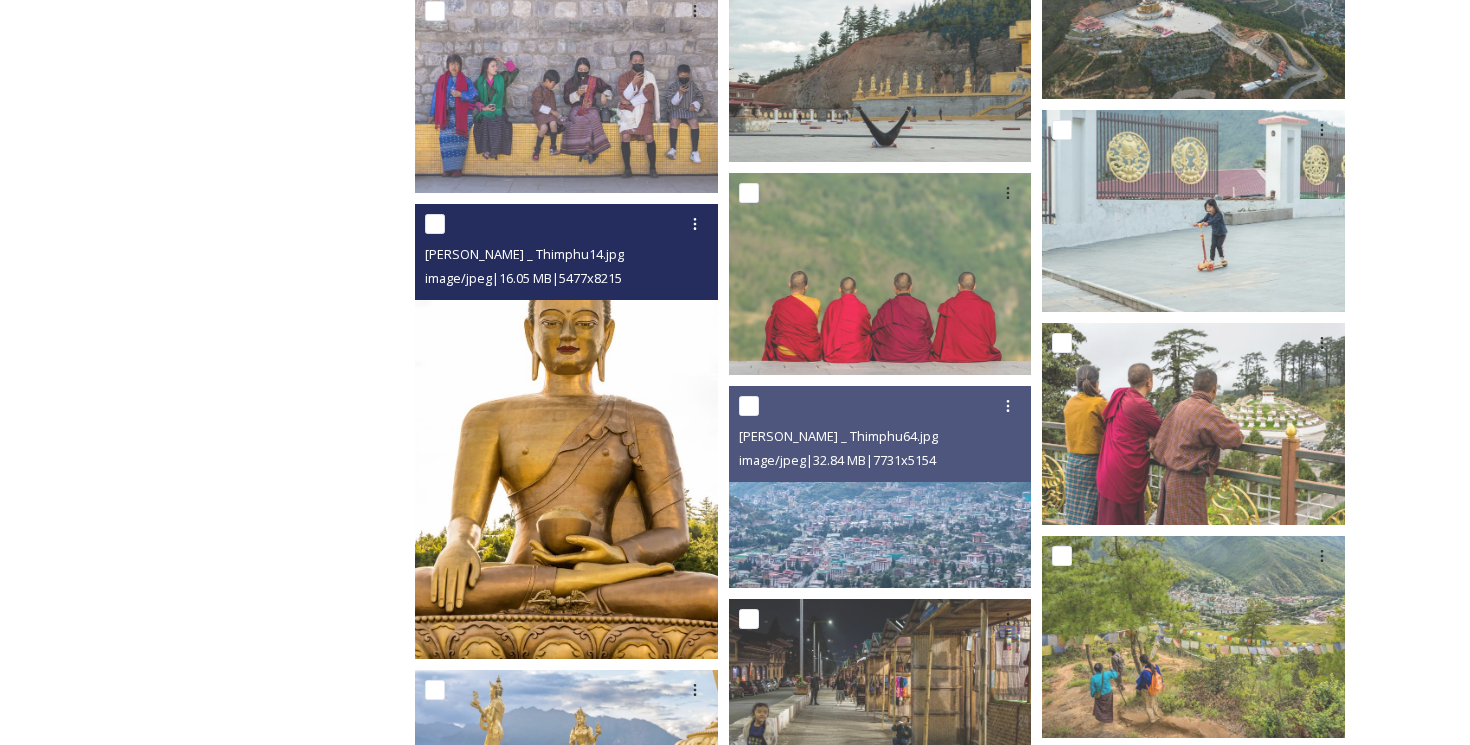 click at bounding box center (566, 431) 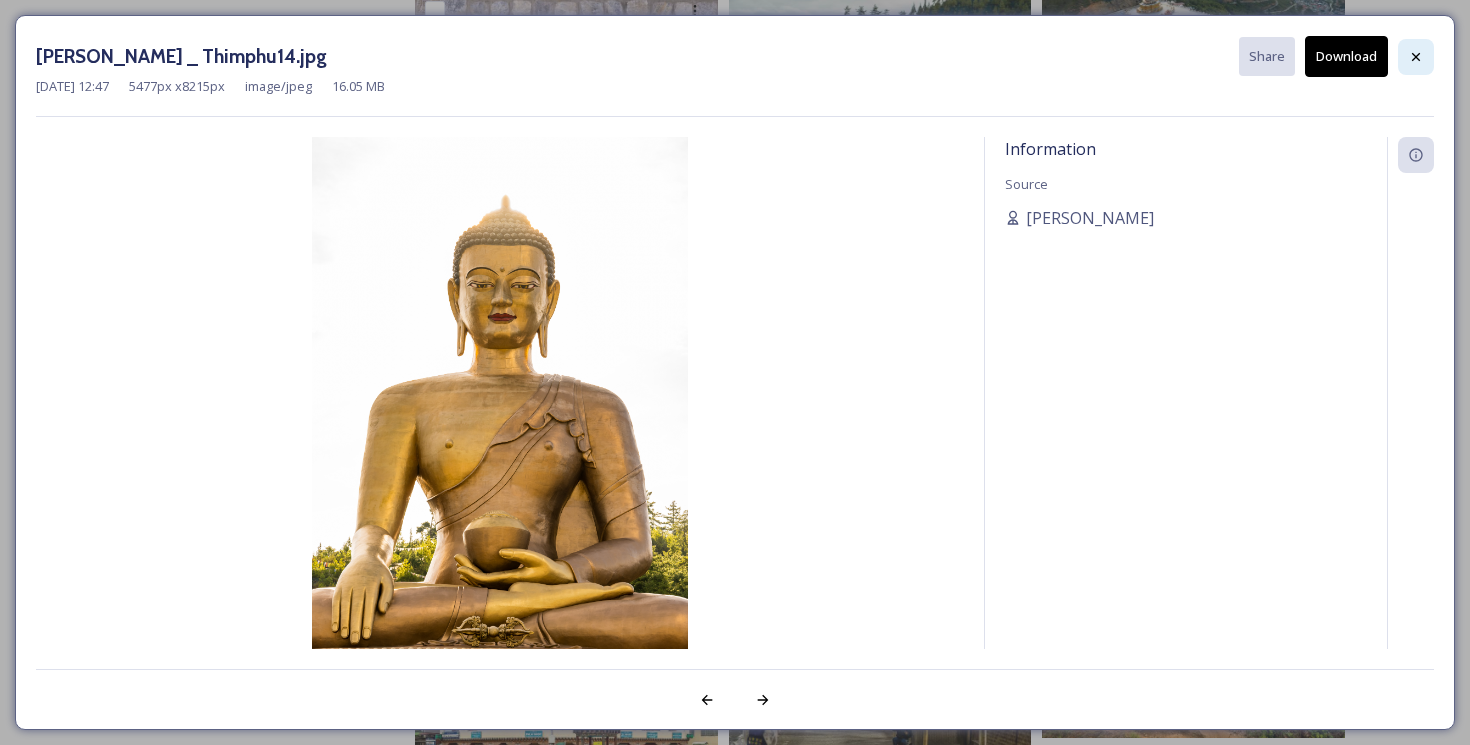 click at bounding box center [1416, 57] 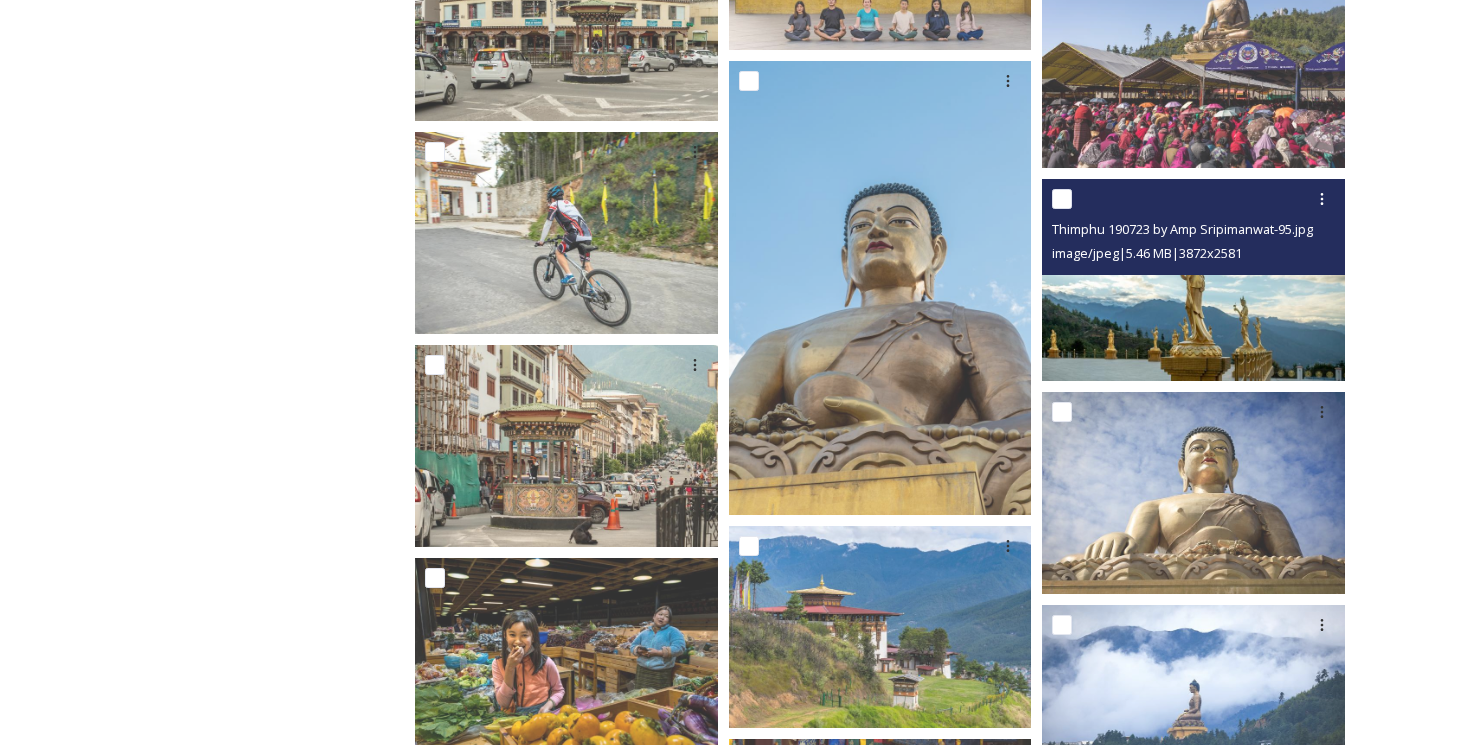 scroll, scrollTop: 5890, scrollLeft: 0, axis: vertical 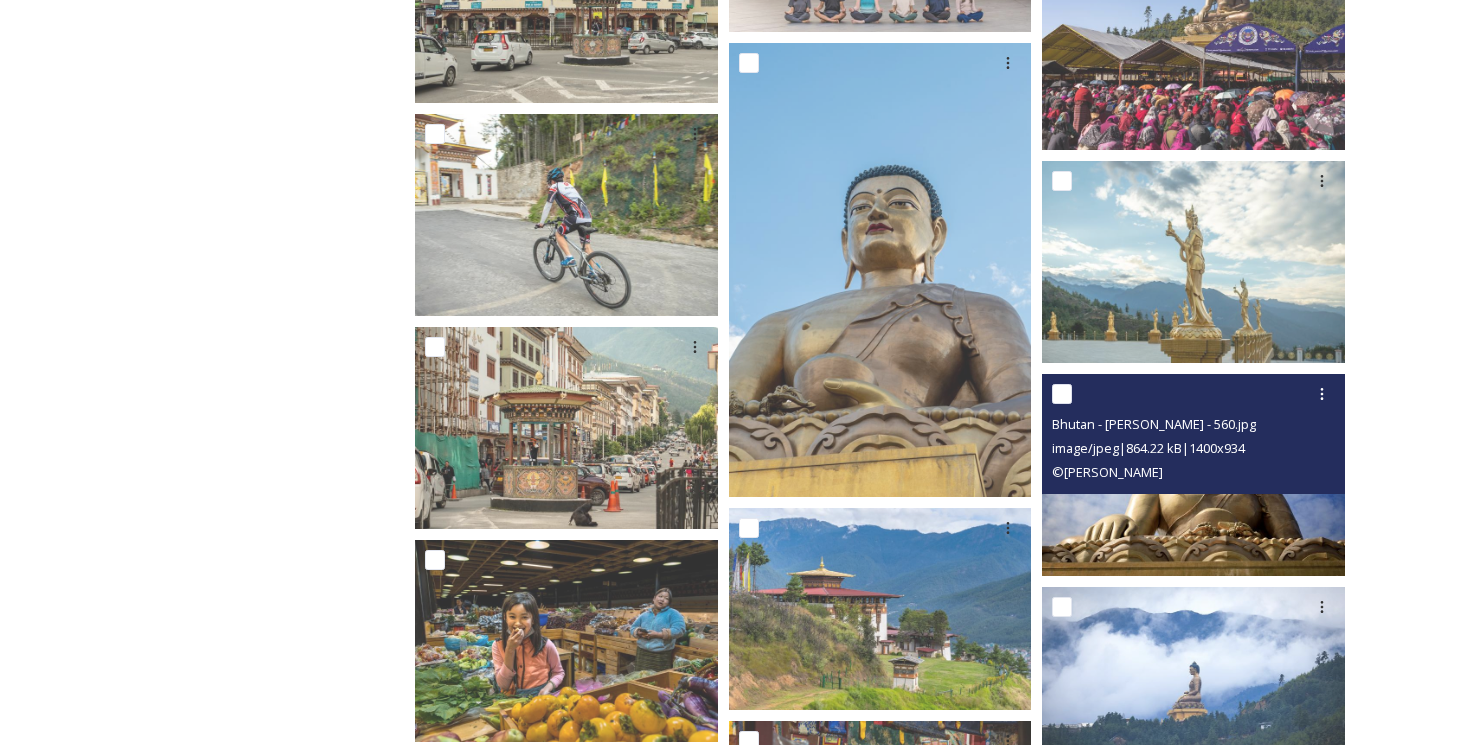 click at bounding box center (1193, 475) 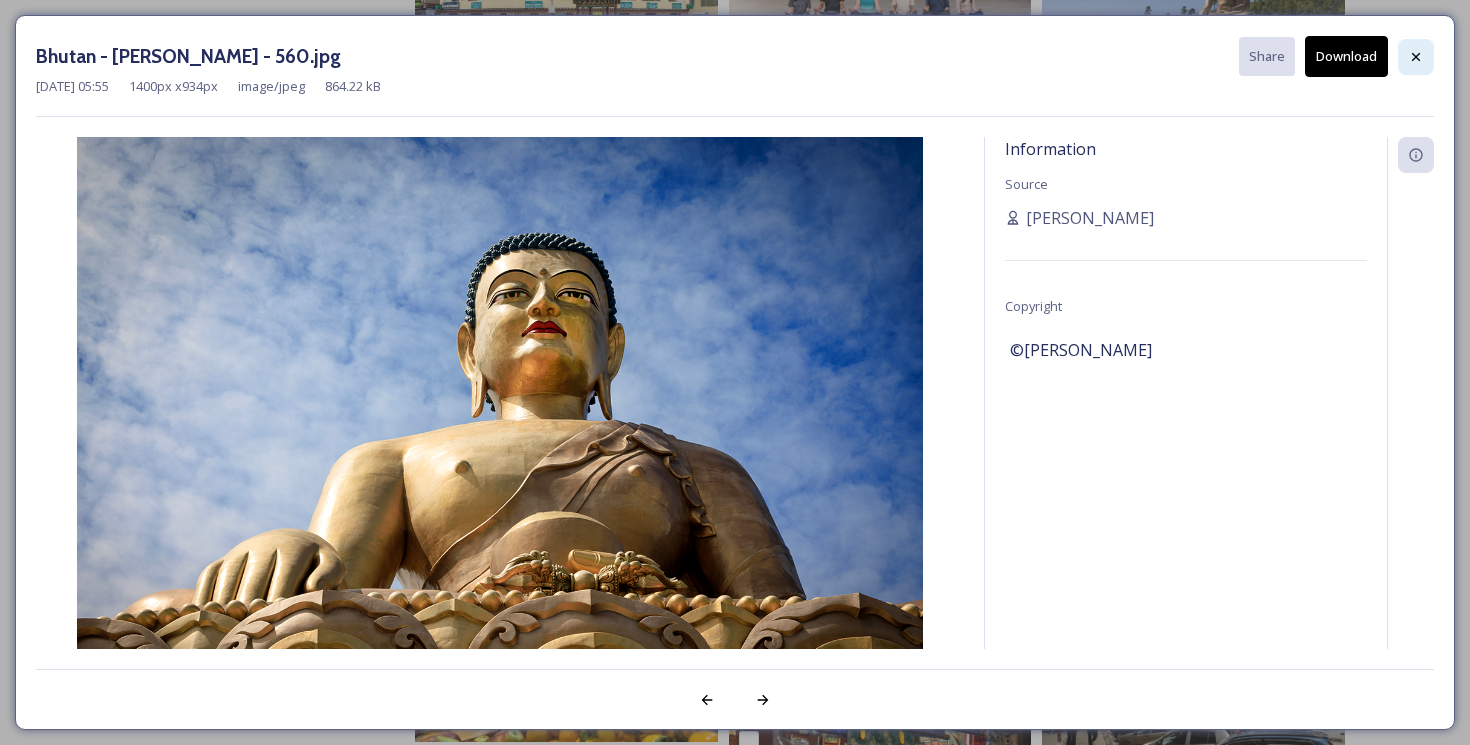 click 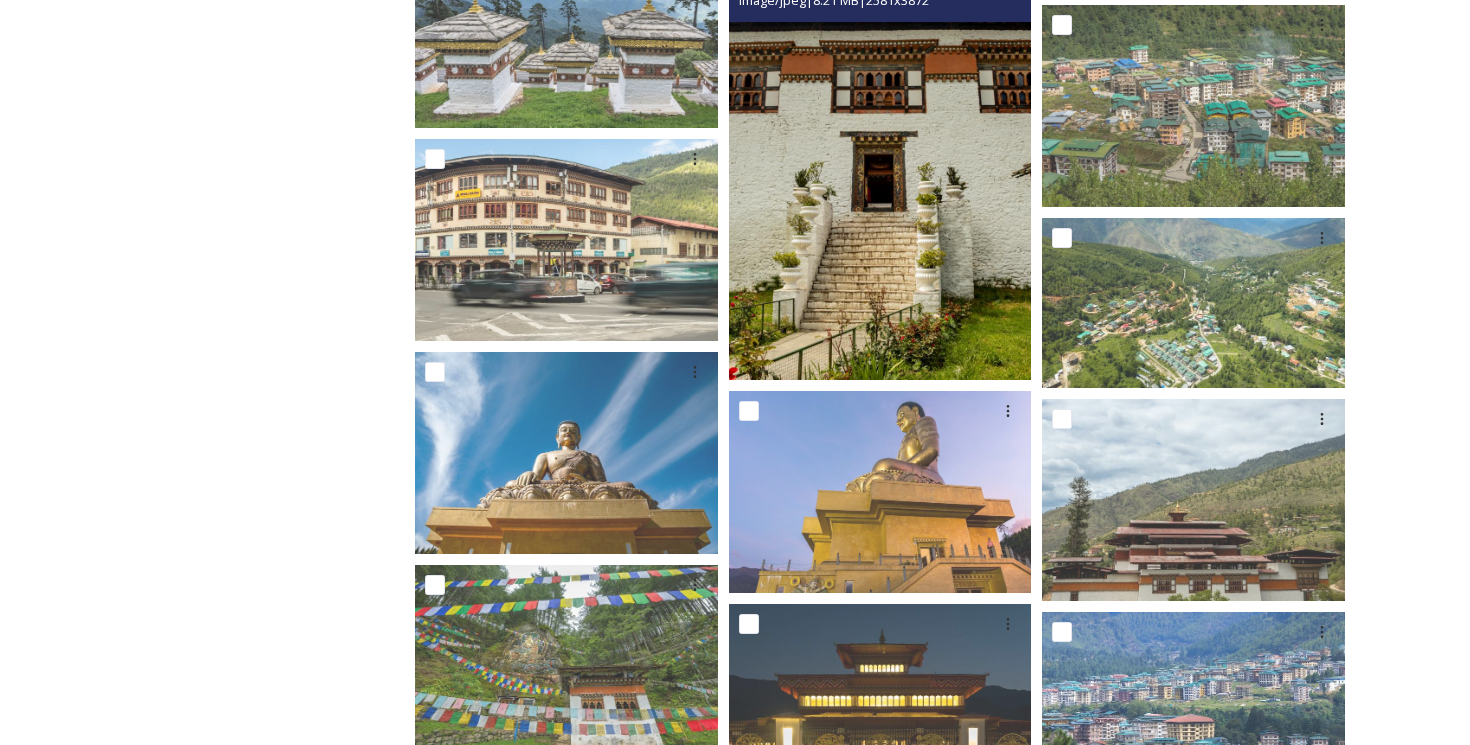 scroll, scrollTop: 8217, scrollLeft: 0, axis: vertical 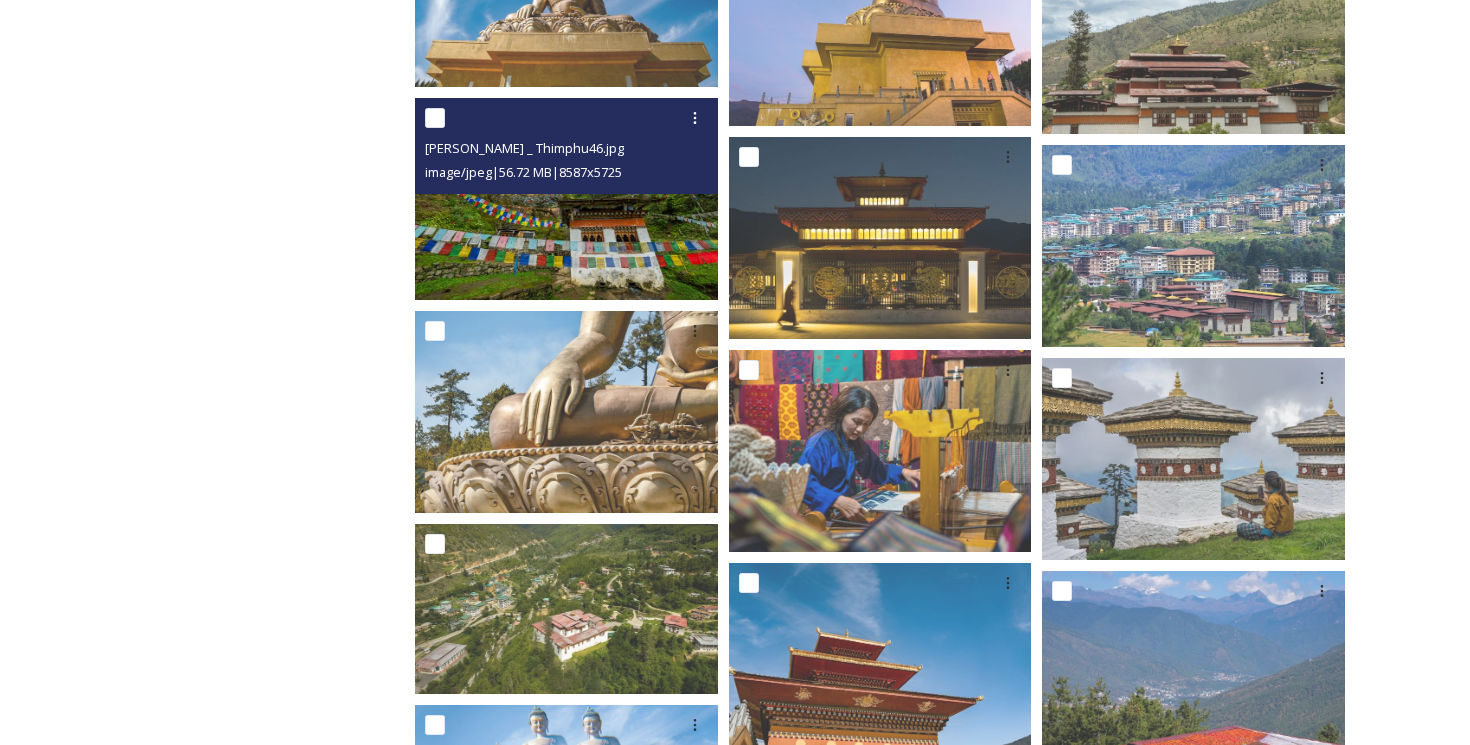 click at bounding box center (566, 199) 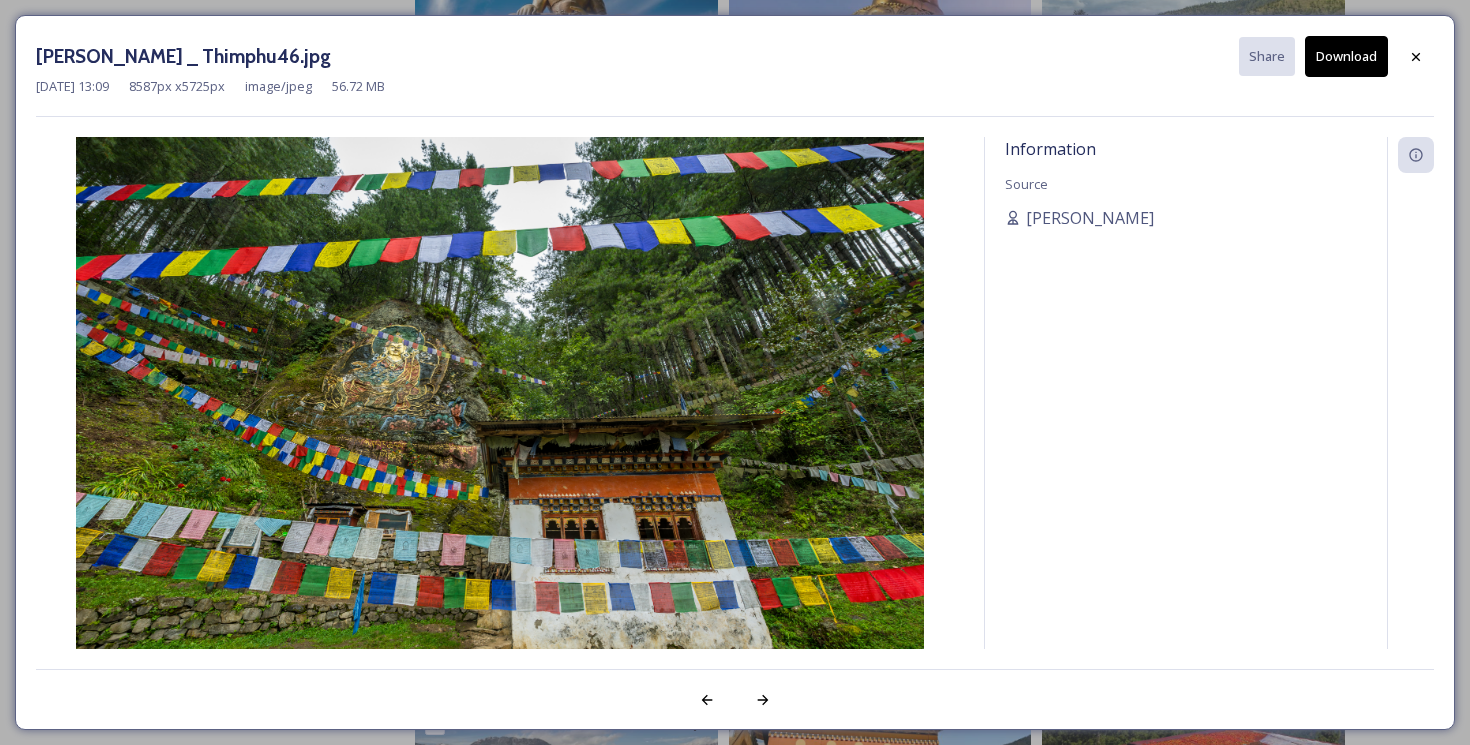click 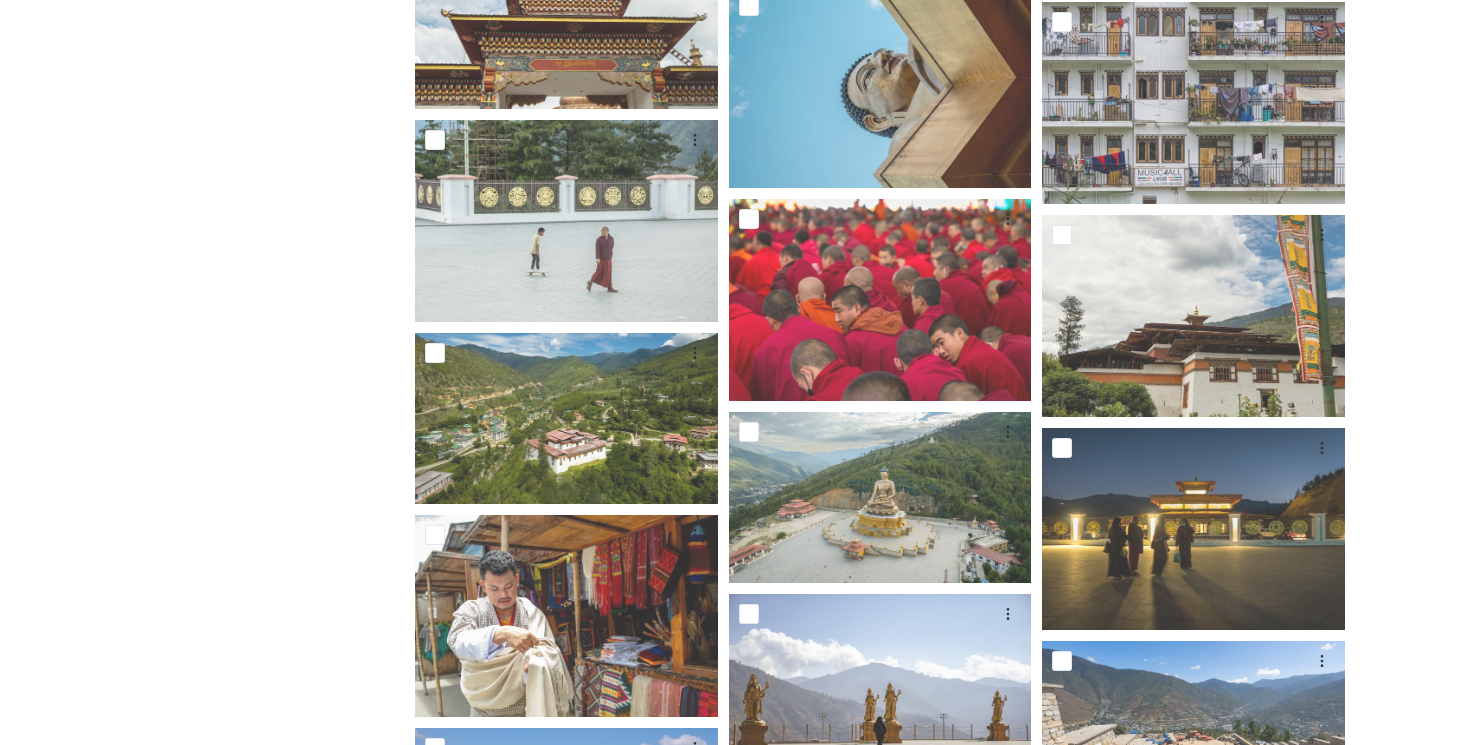 scroll, scrollTop: 9875, scrollLeft: 0, axis: vertical 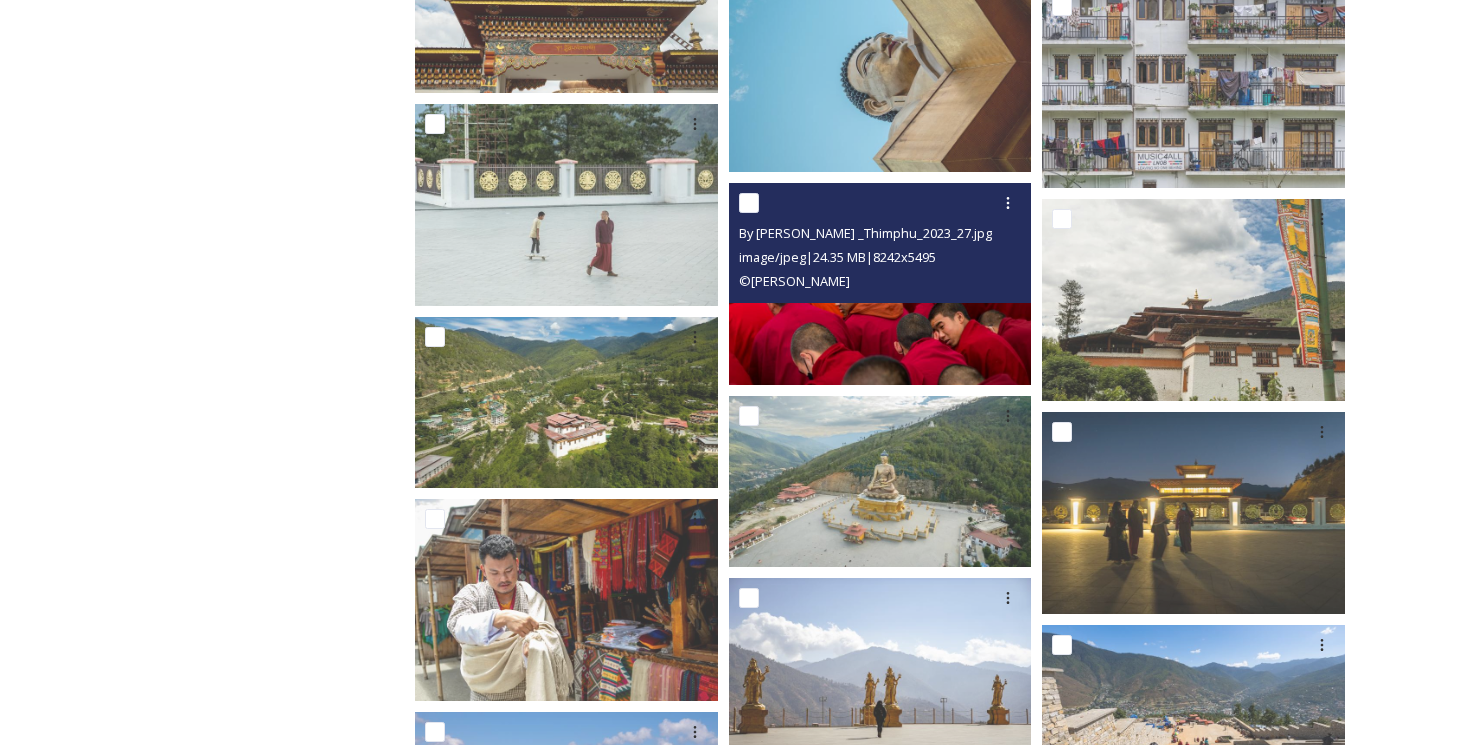 click on "© [PERSON_NAME]" at bounding box center [883, 281] 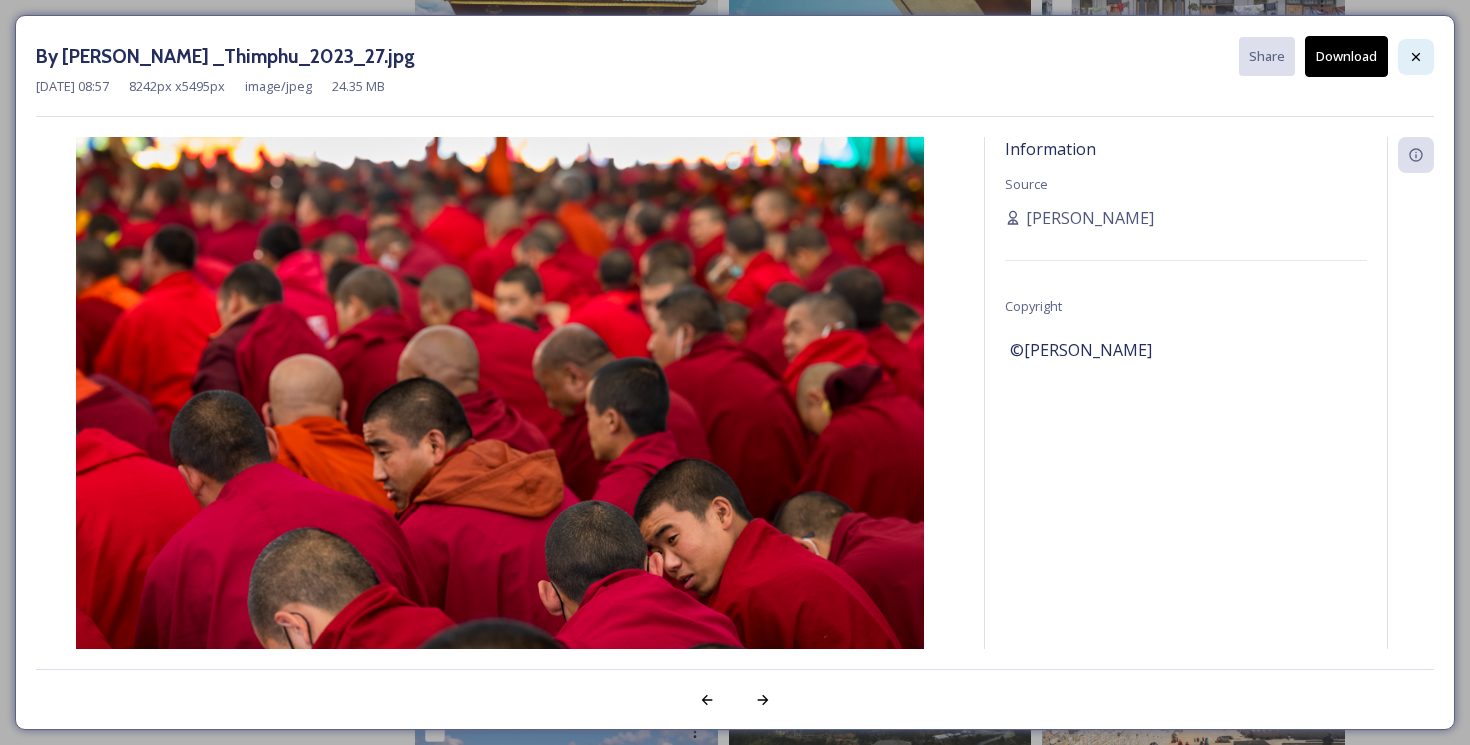 click 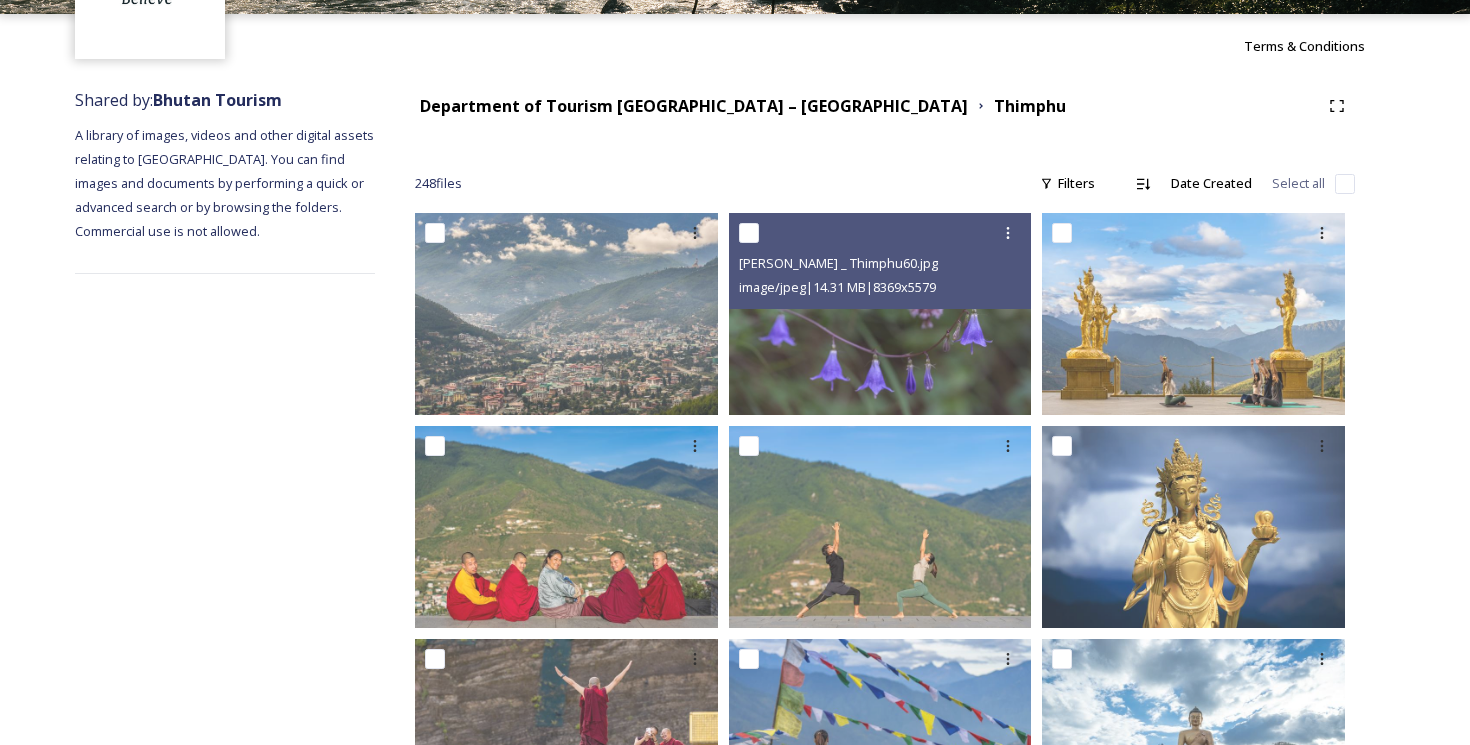 scroll, scrollTop: 195, scrollLeft: 0, axis: vertical 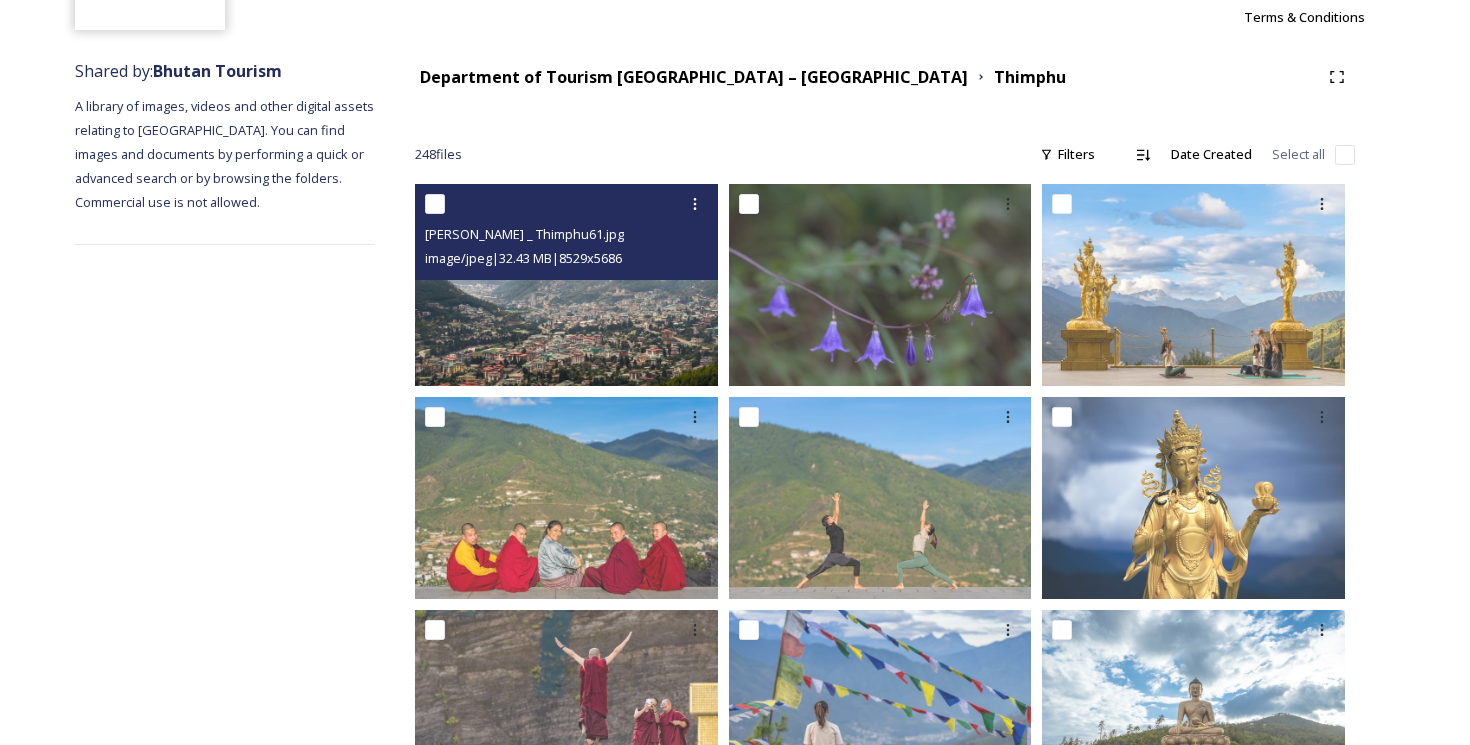 click at bounding box center [566, 285] 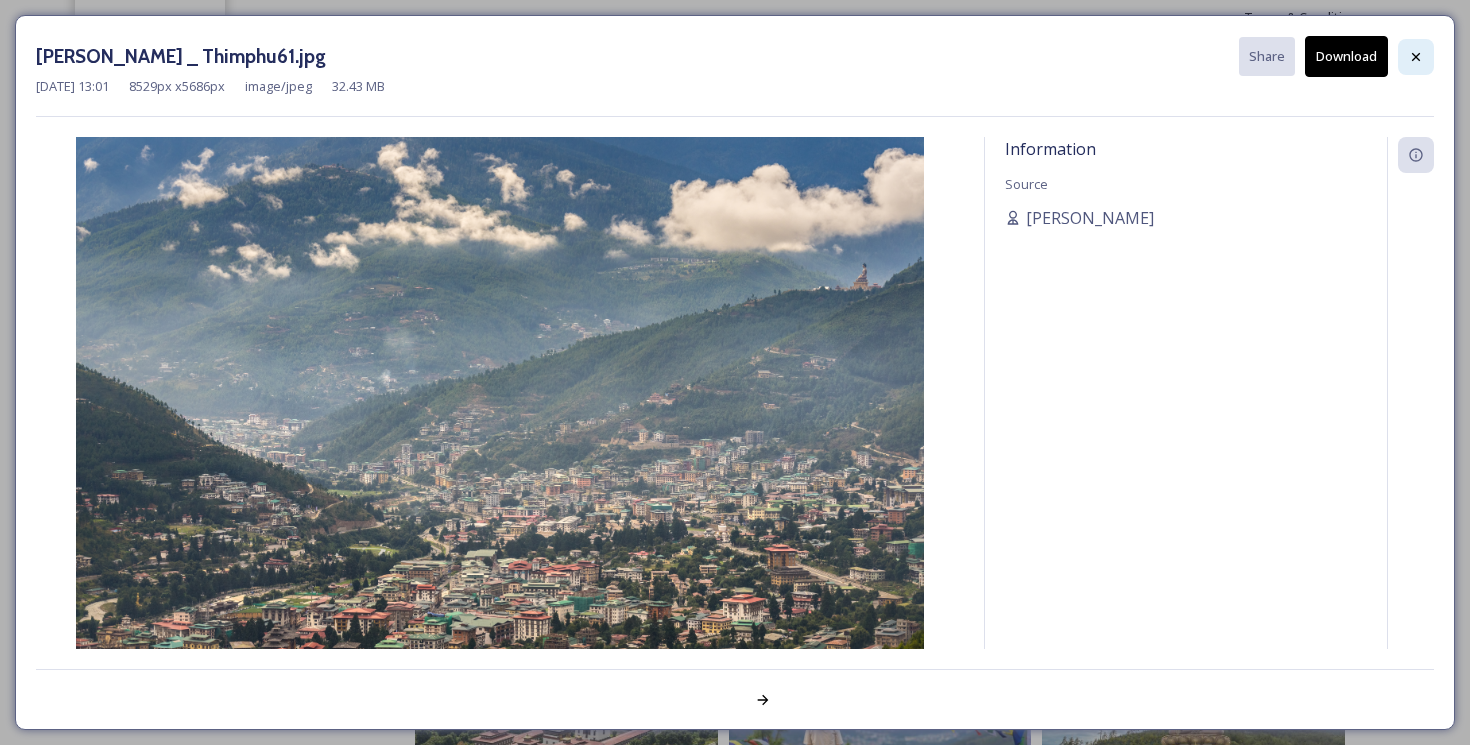 click at bounding box center (1416, 57) 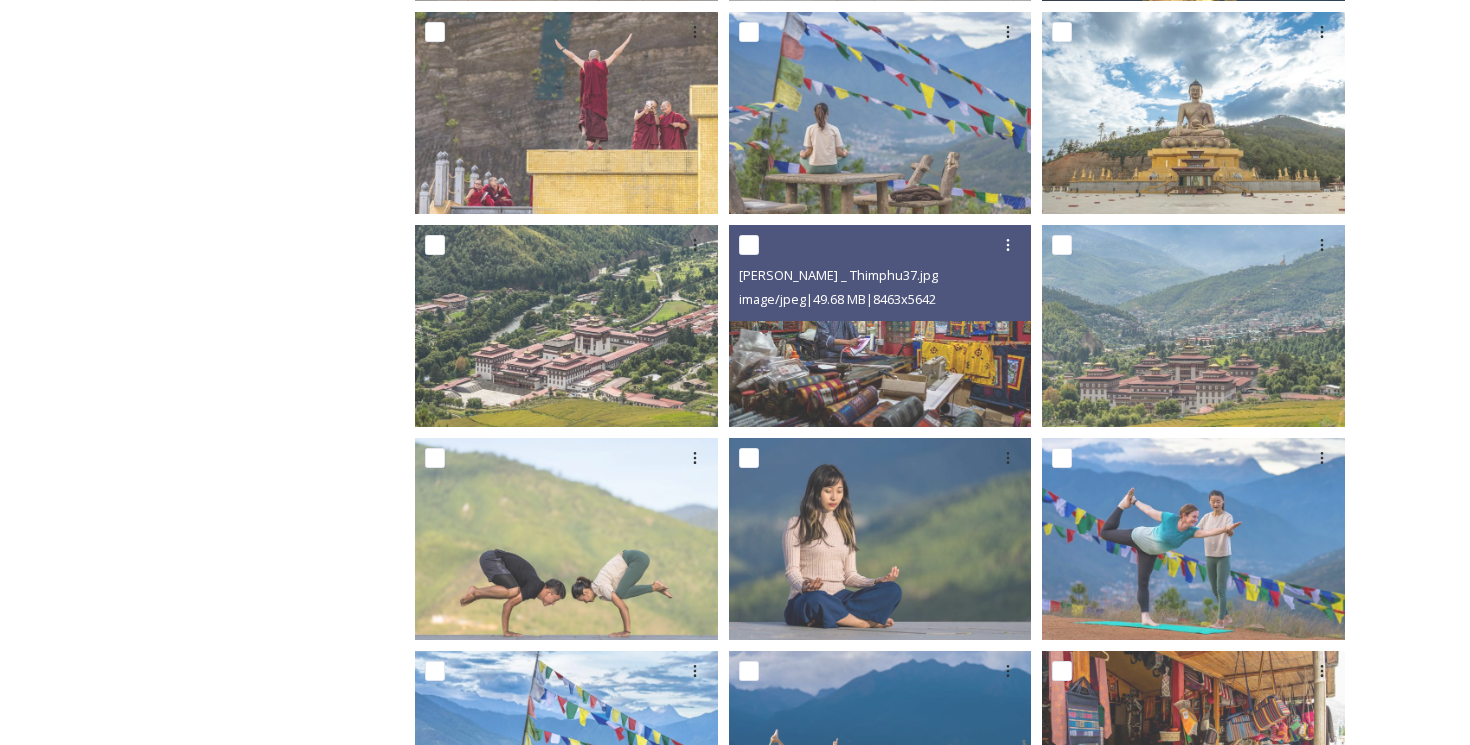scroll, scrollTop: 796, scrollLeft: 0, axis: vertical 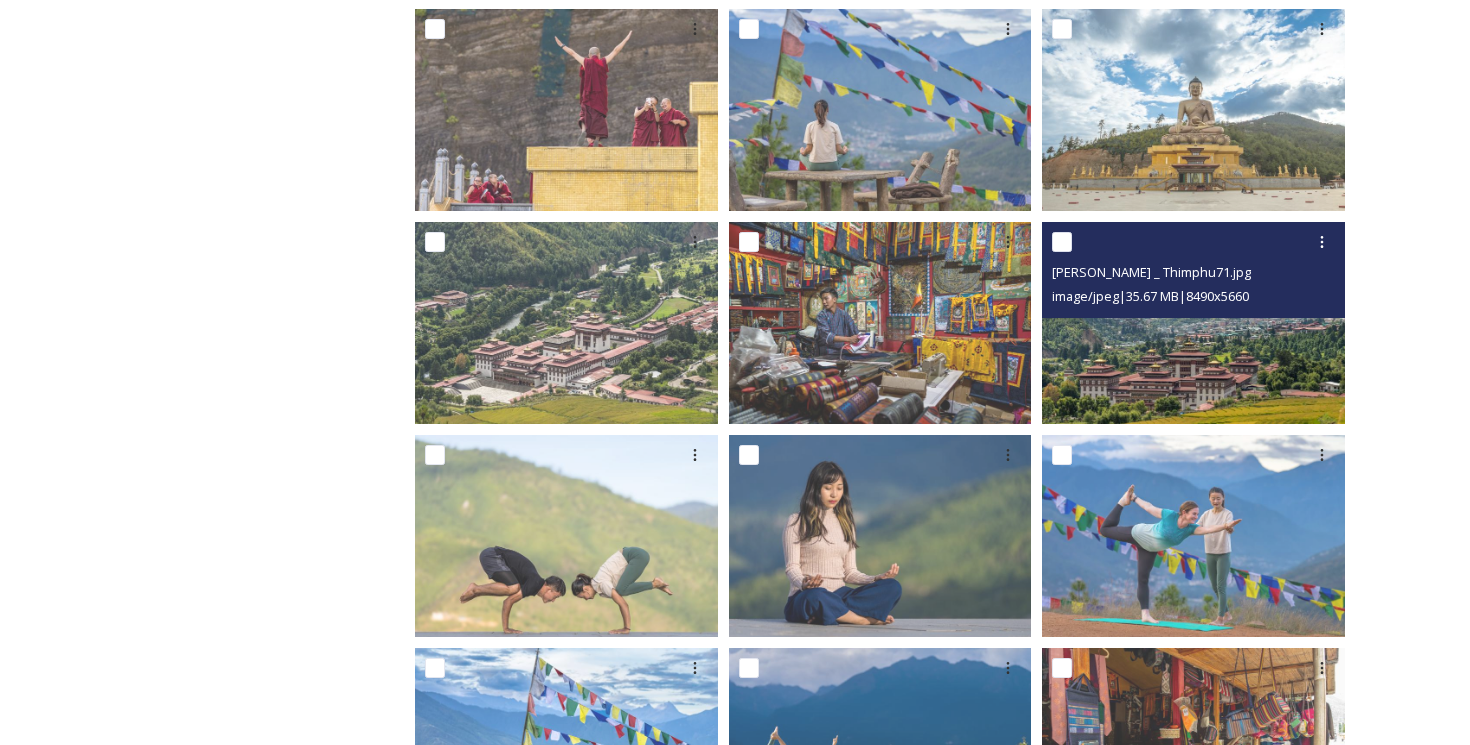 click at bounding box center [1193, 323] 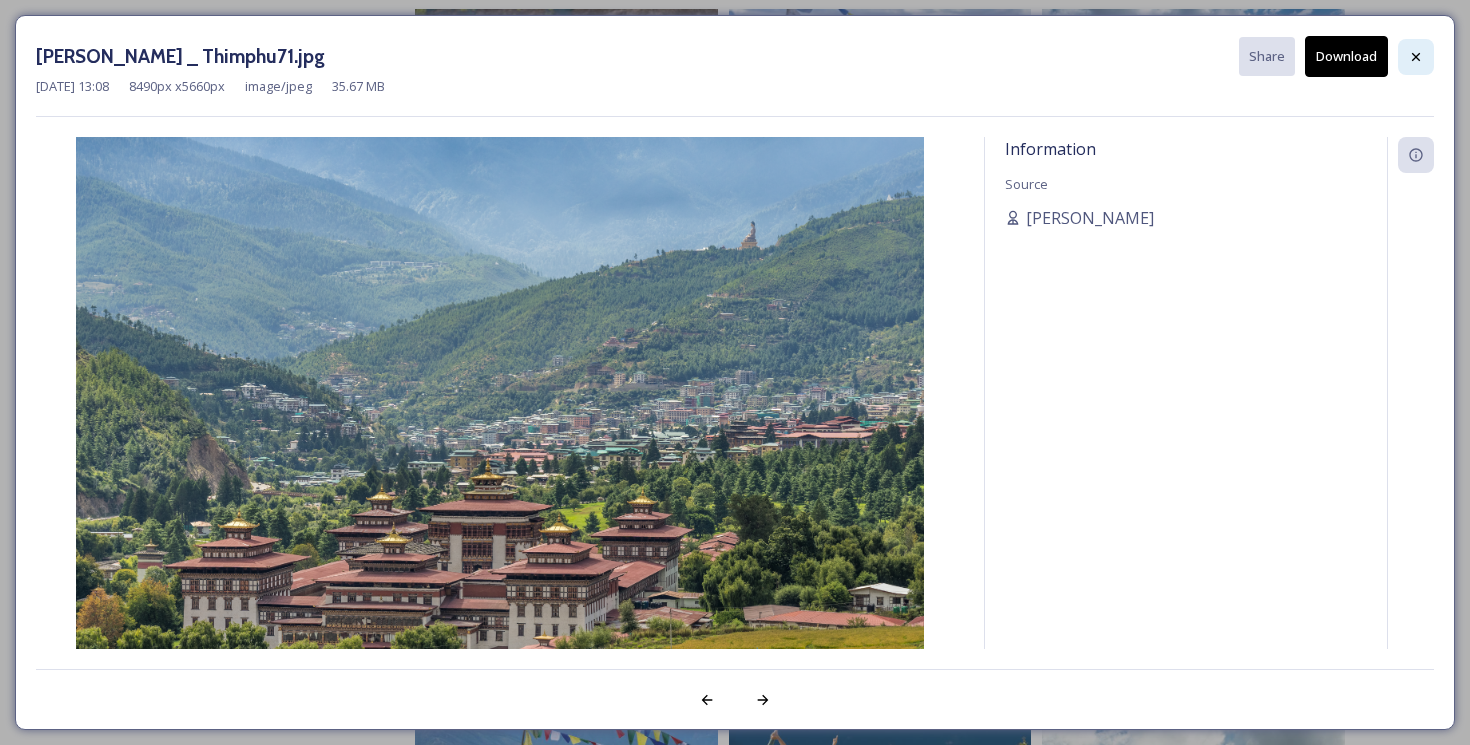 click 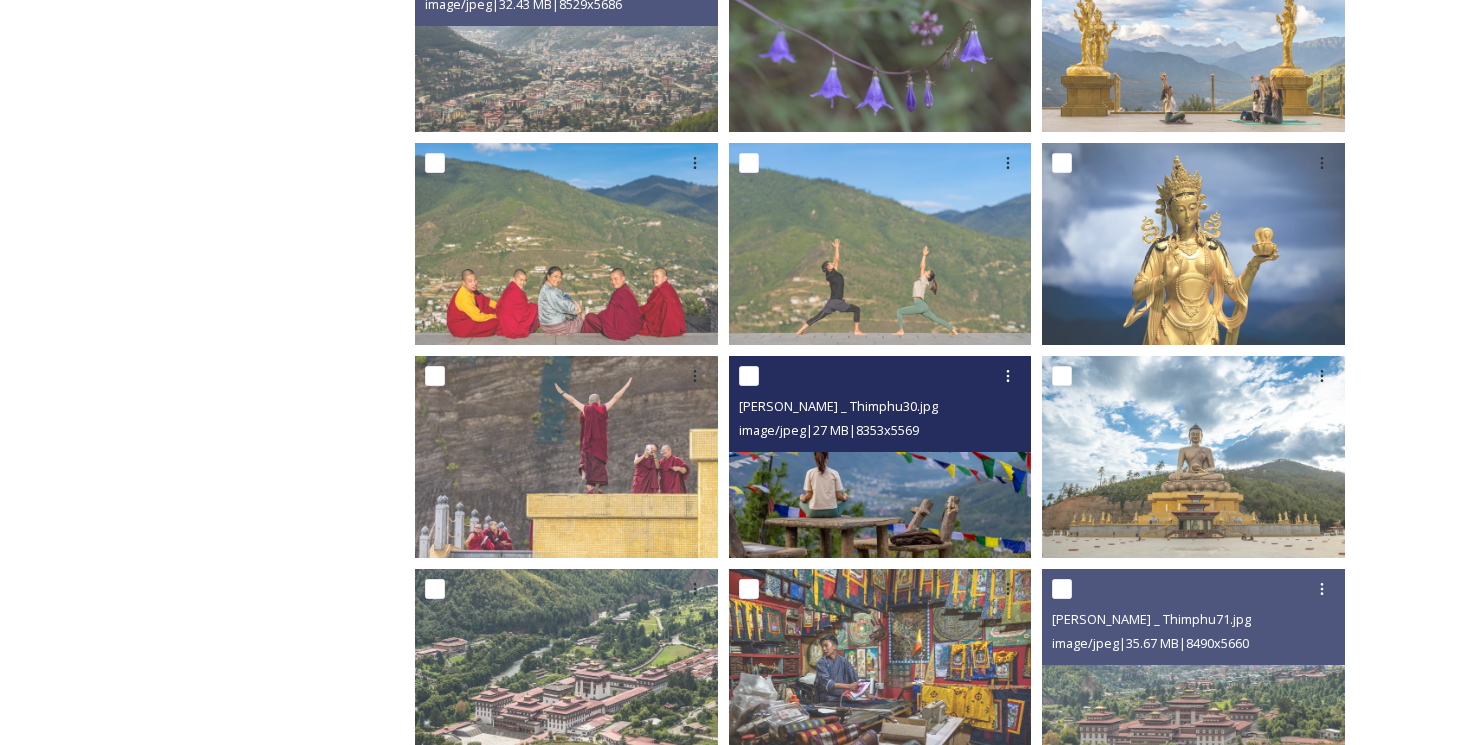 scroll, scrollTop: 0, scrollLeft: 0, axis: both 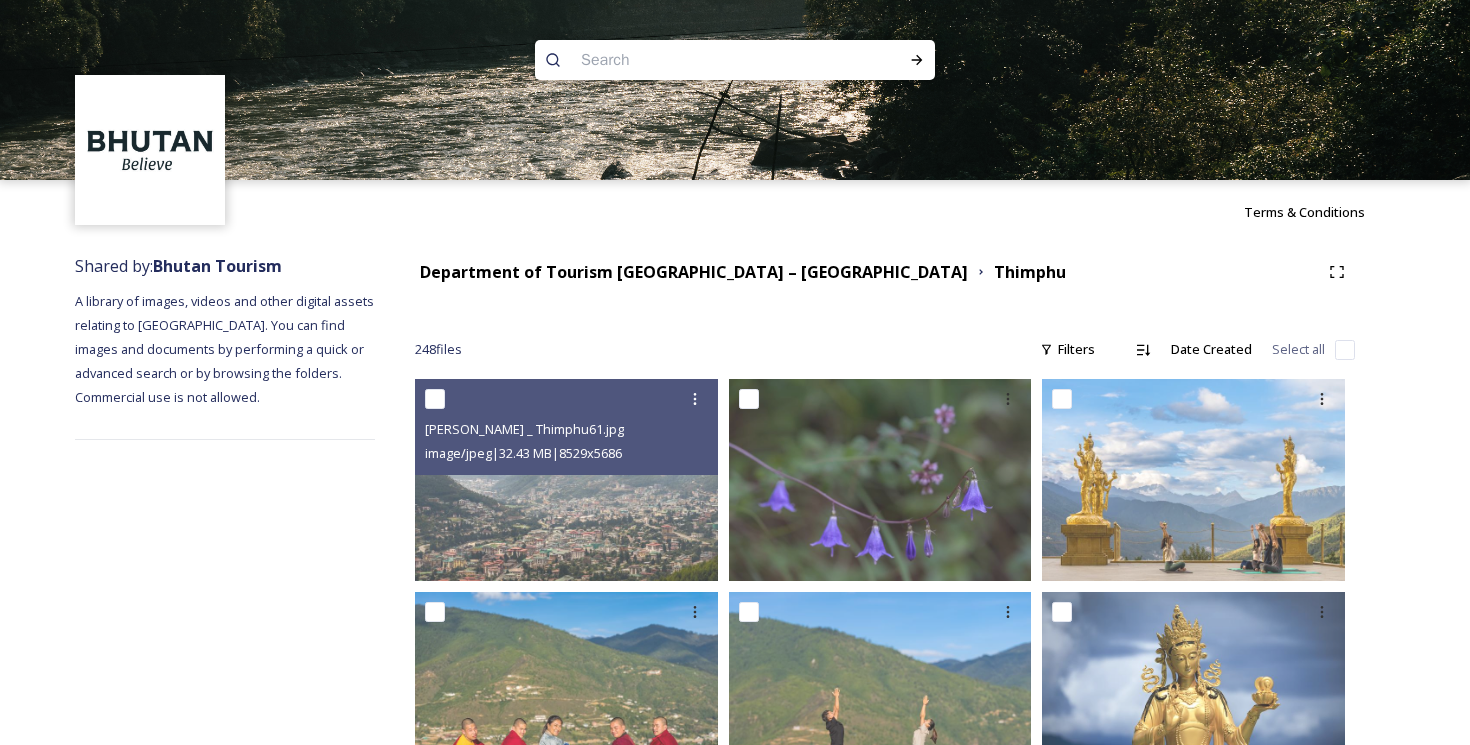 click at bounding box center (696, 60) 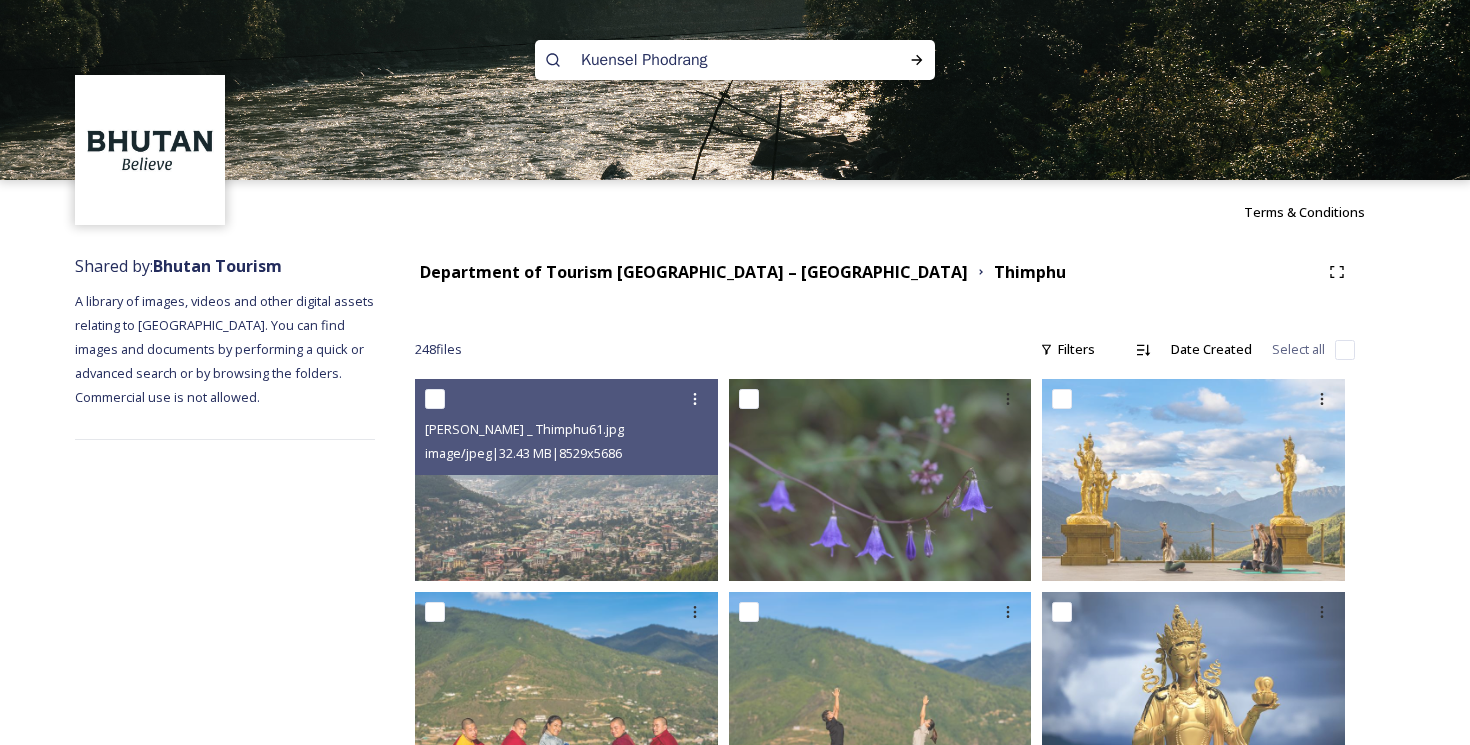 type 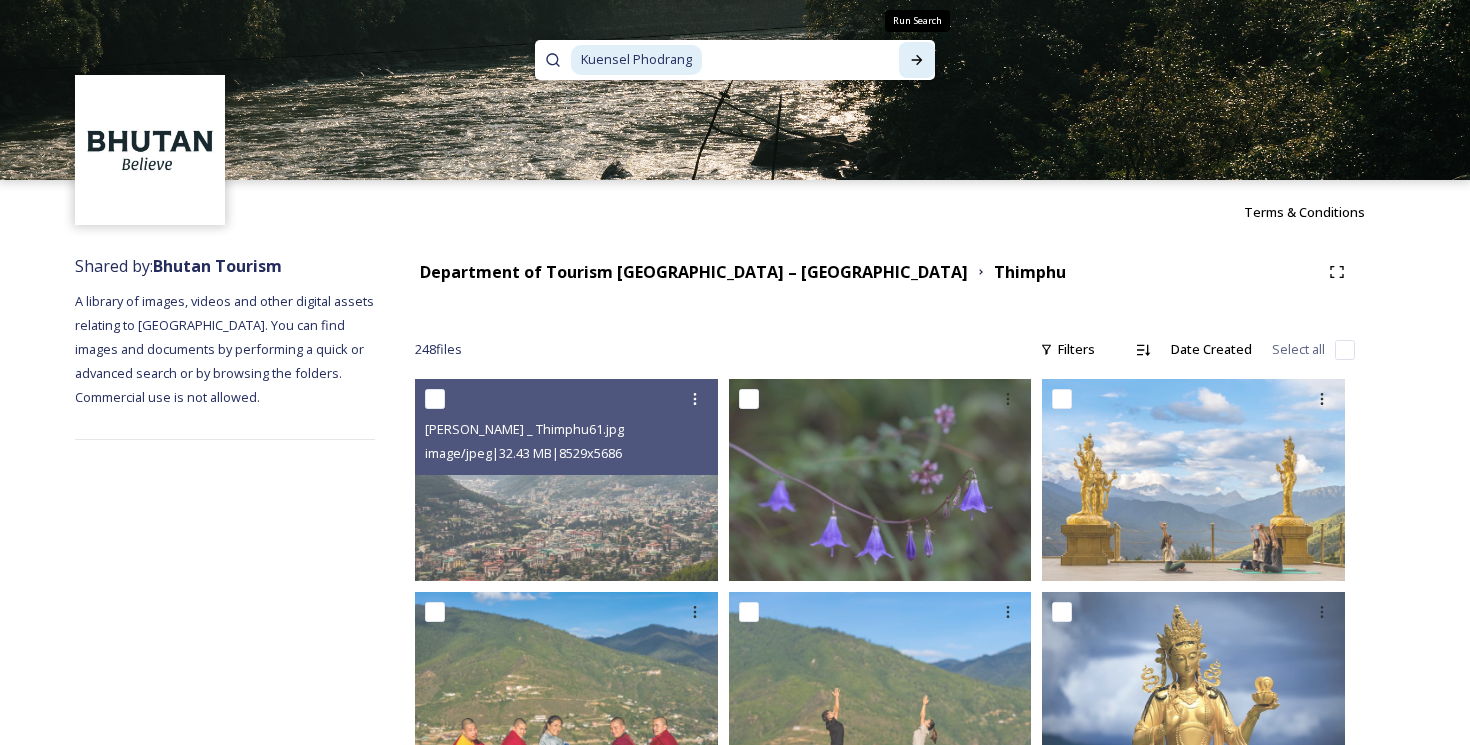 click 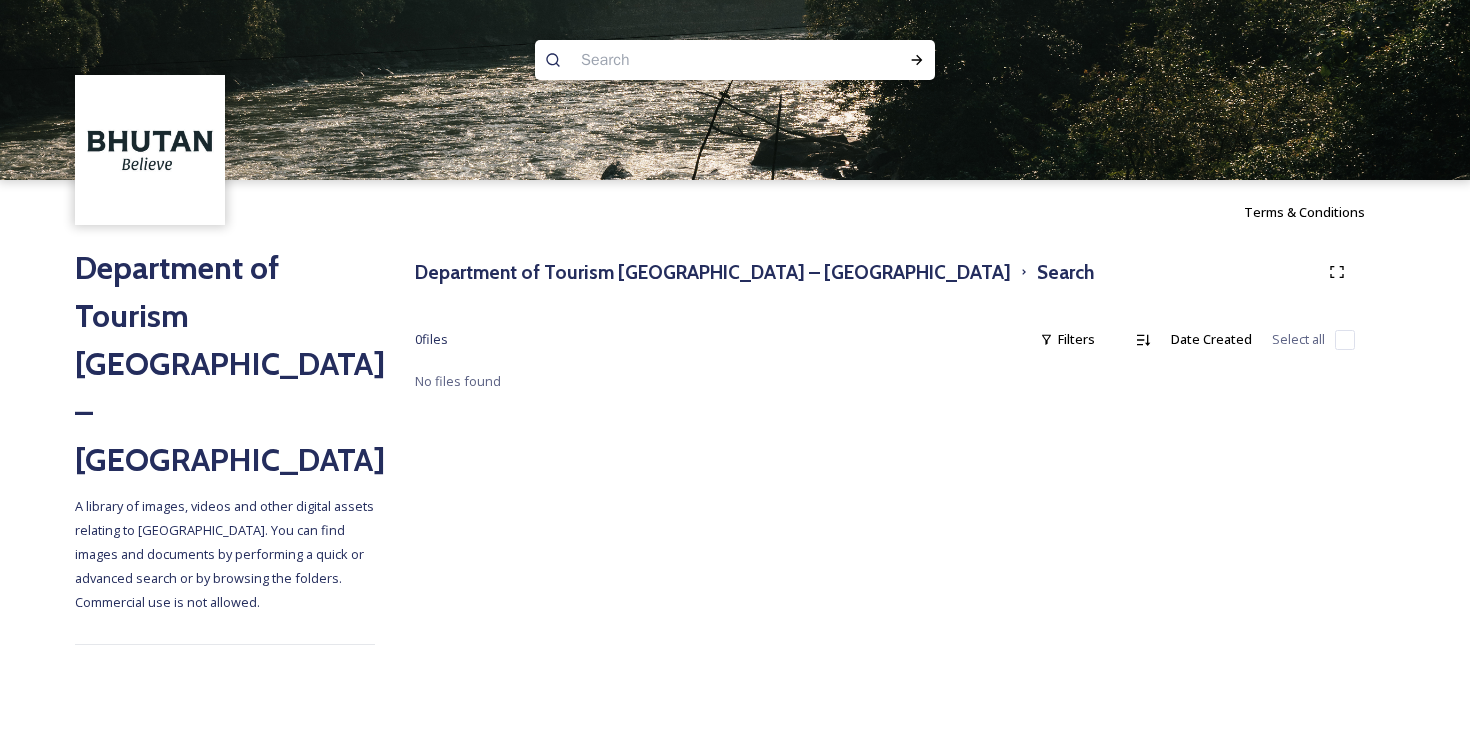 click at bounding box center [696, 60] 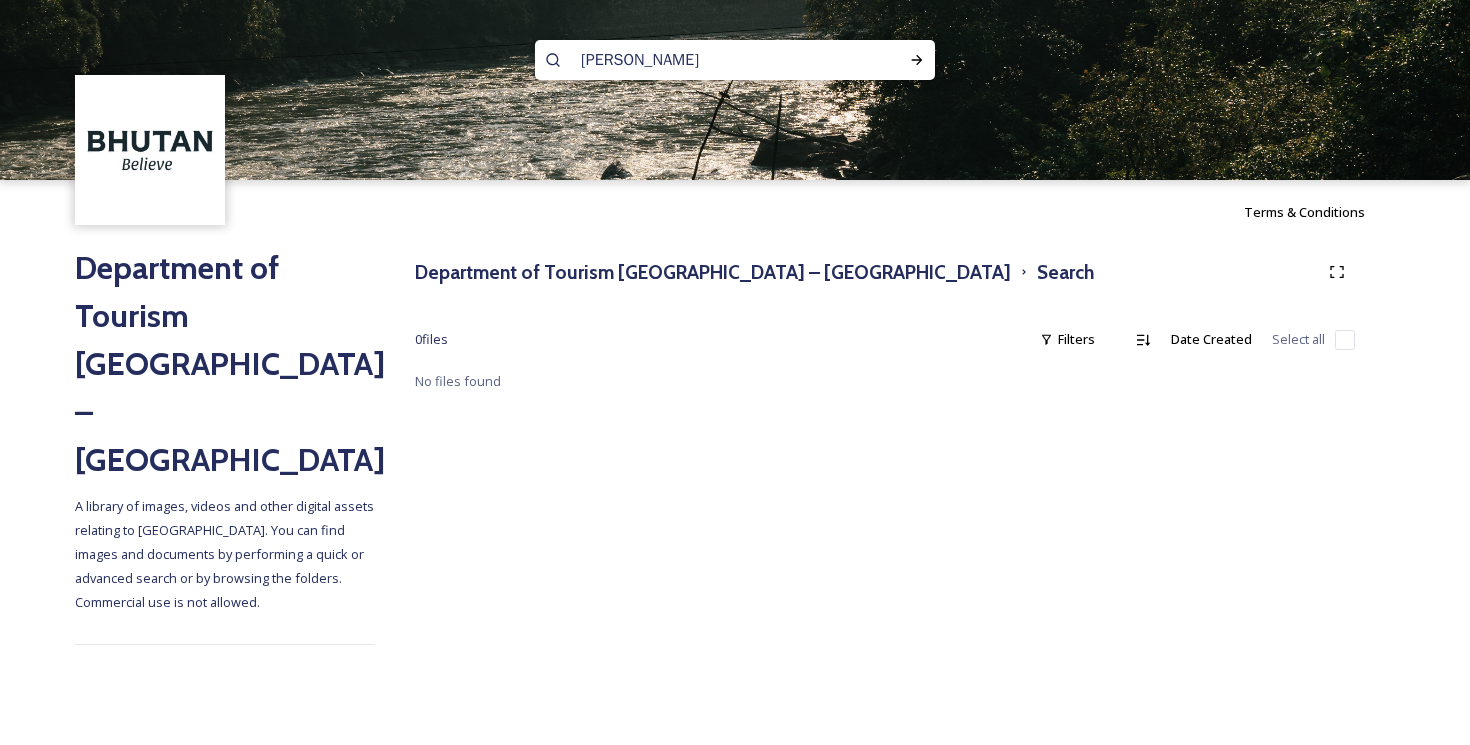 type 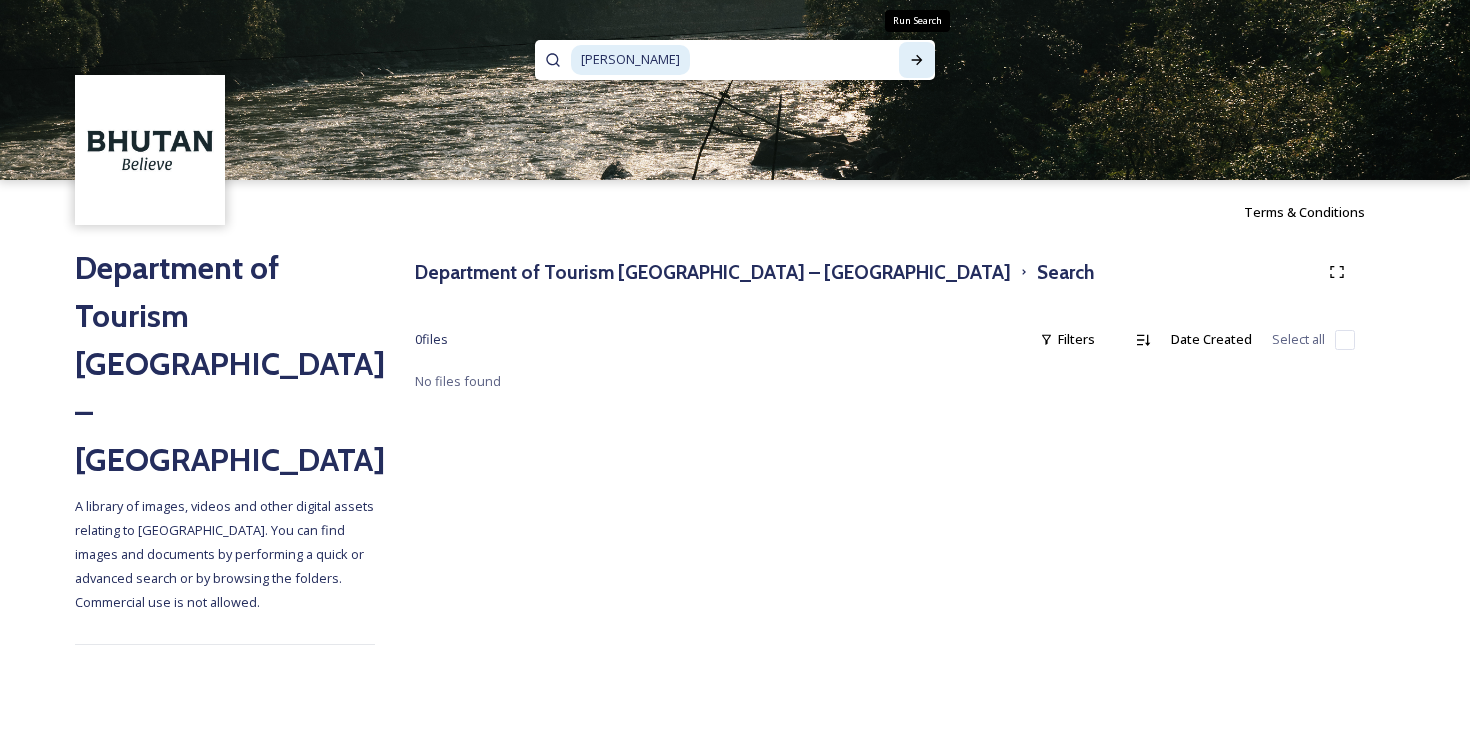 click 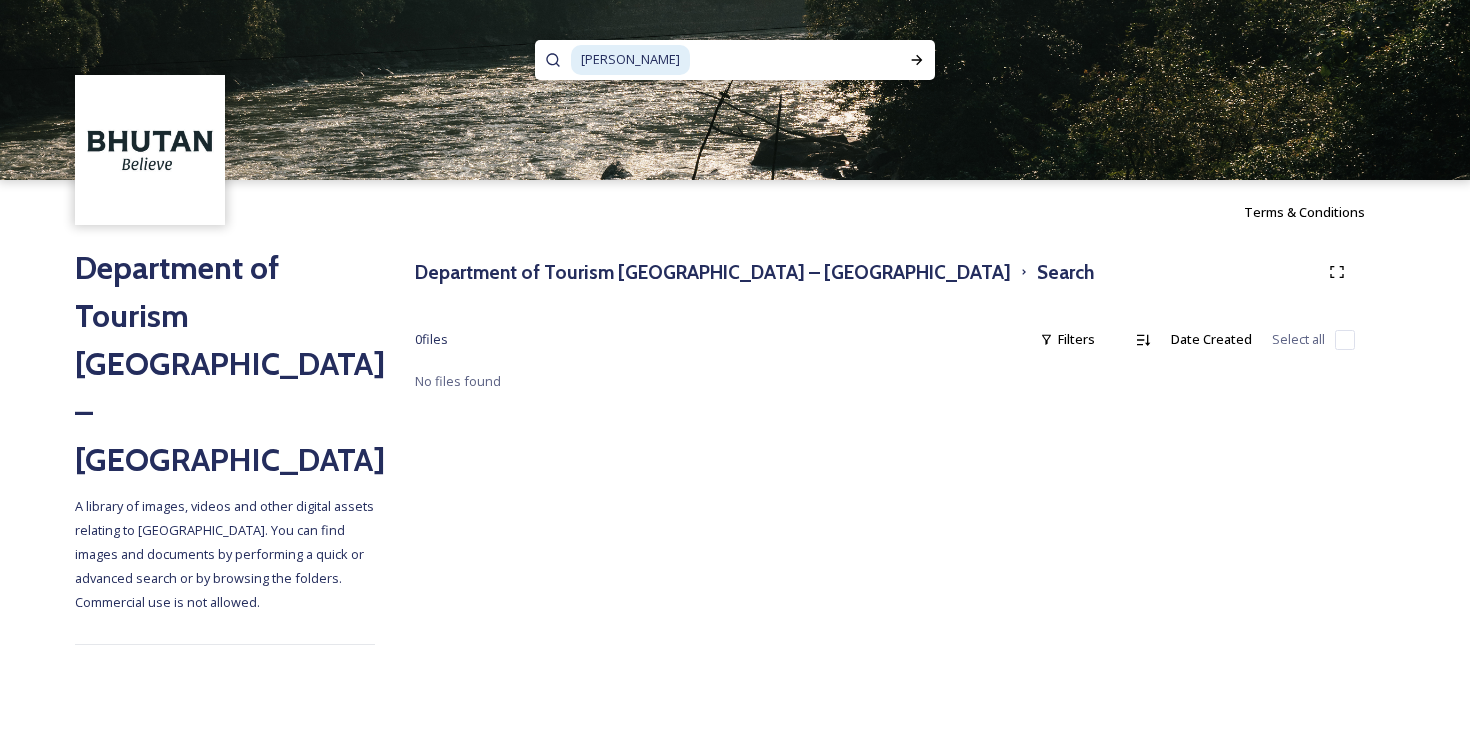 click on "[PERSON_NAME]" at bounding box center [726, 60] 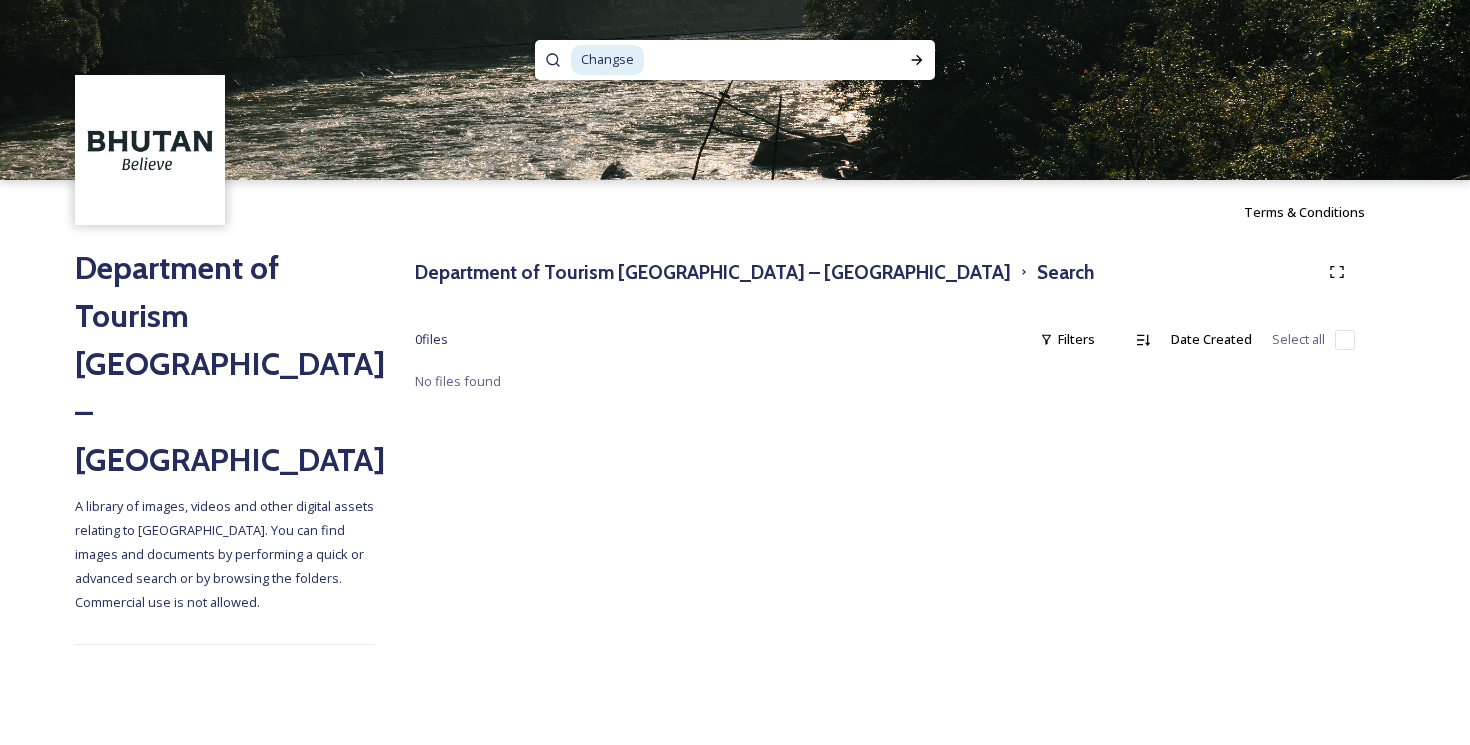 drag, startPoint x: 678, startPoint y: 67, endPoint x: 559, endPoint y: 67, distance: 119 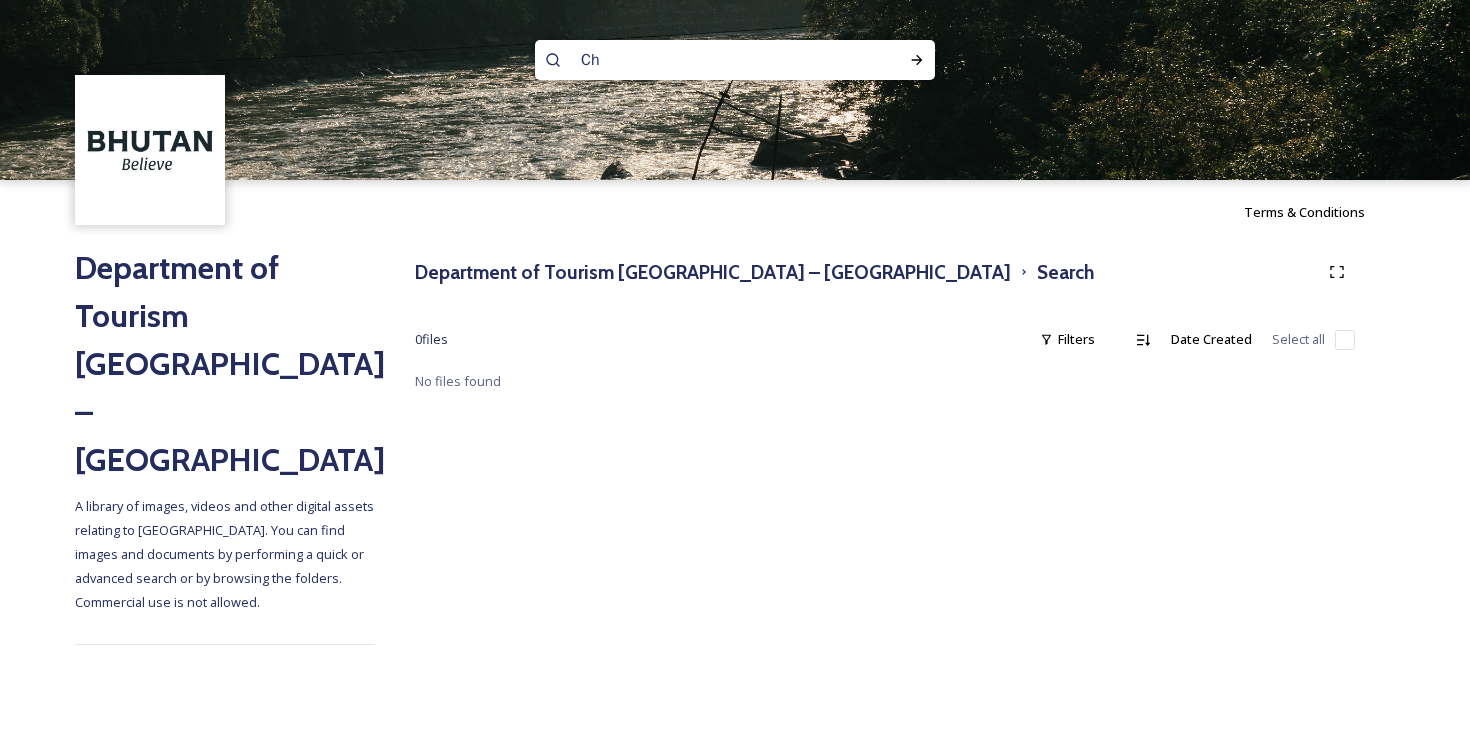 type on "C" 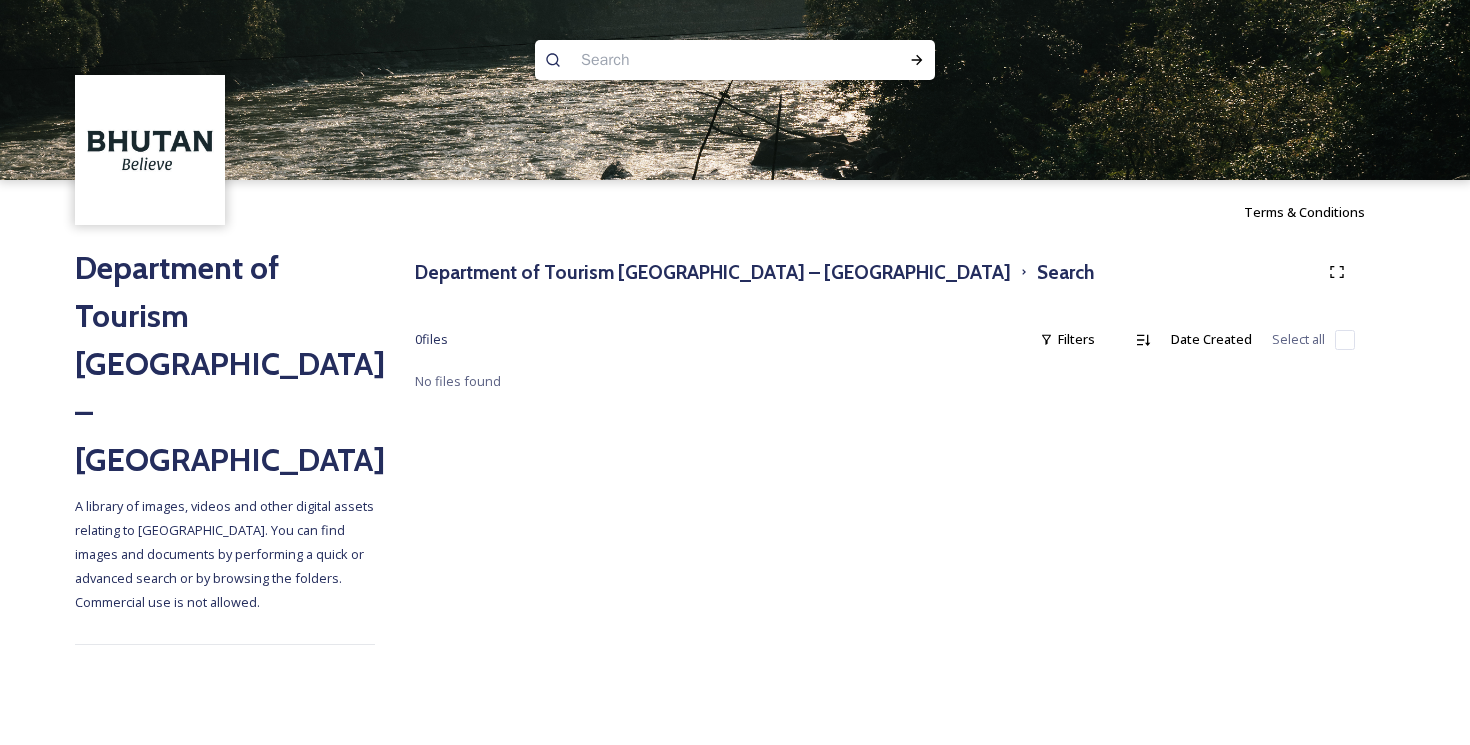 paste on "Royal Takin Reserve" 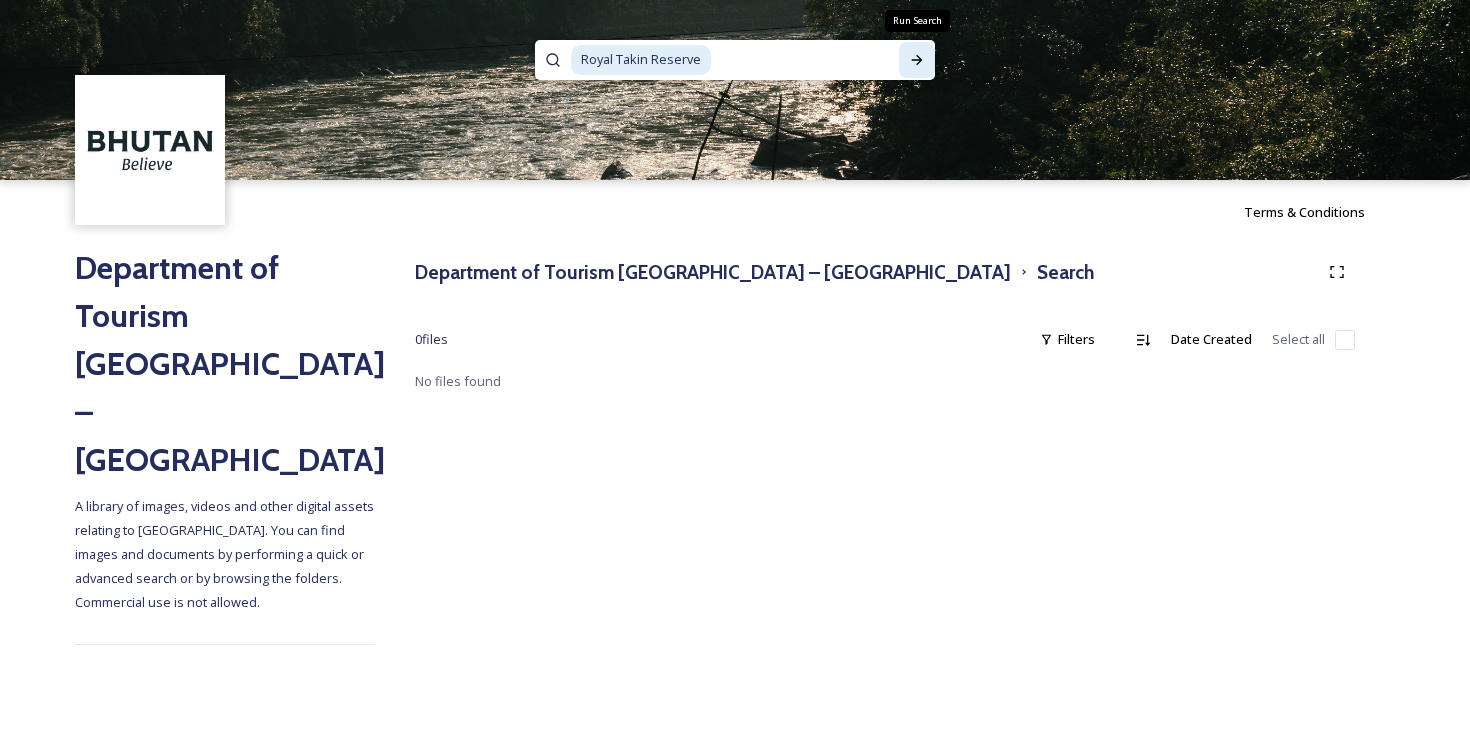 click on "Run Search" at bounding box center (917, 60) 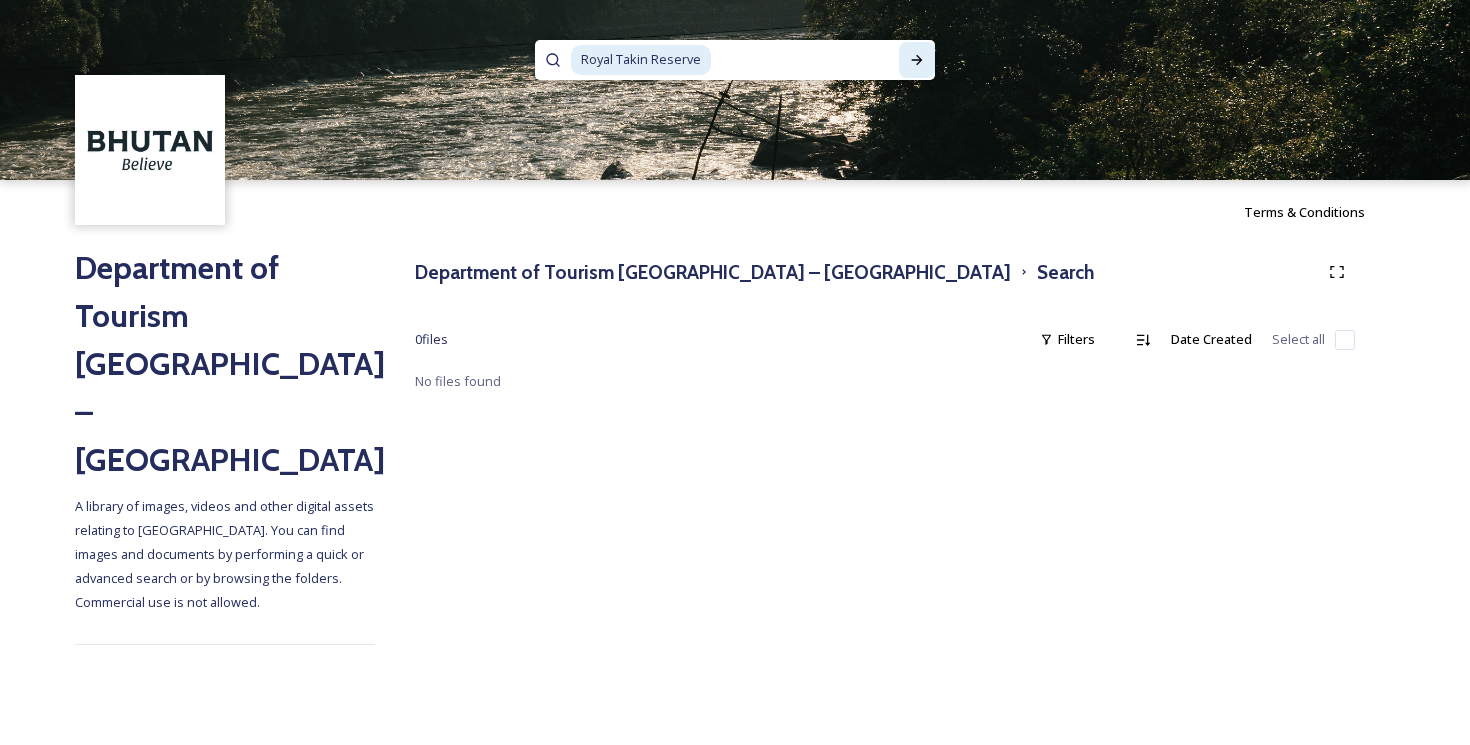 click 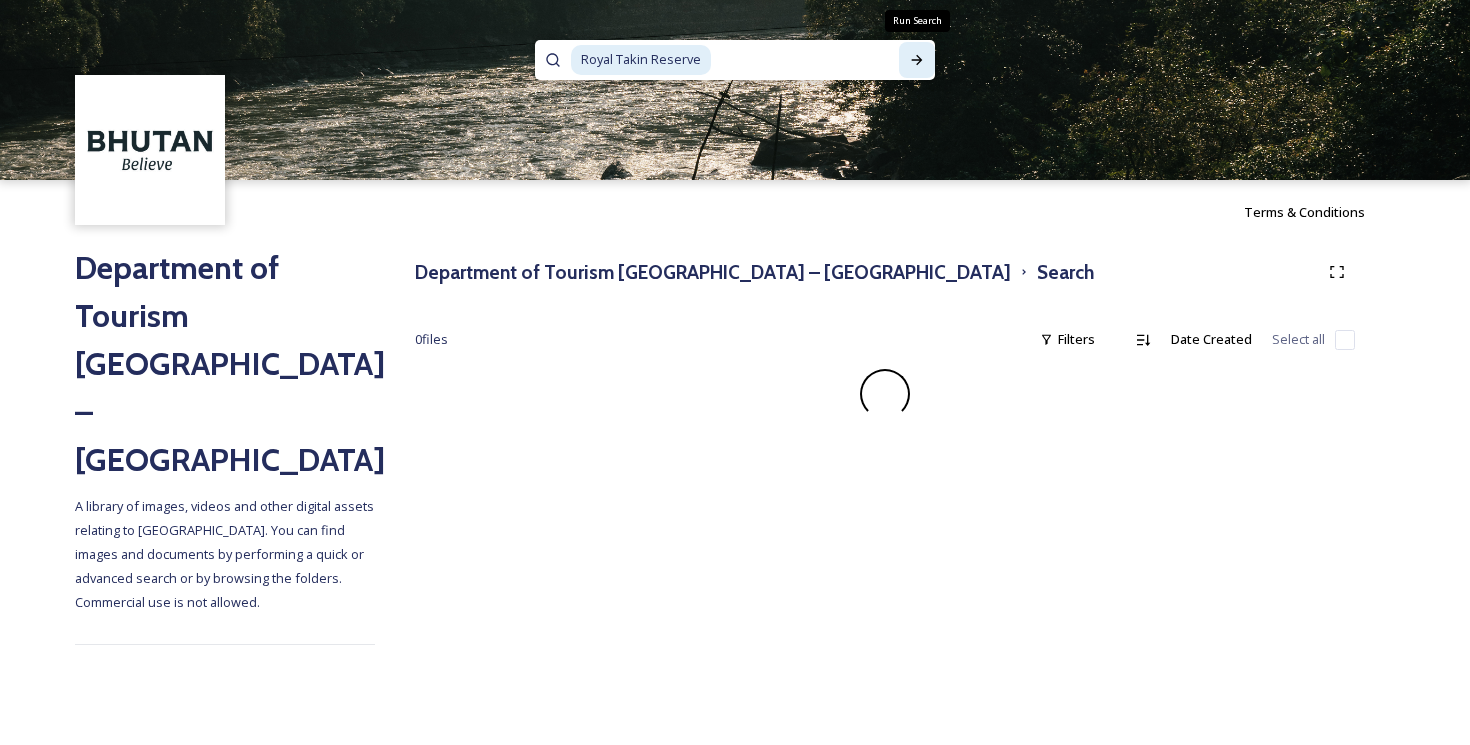click 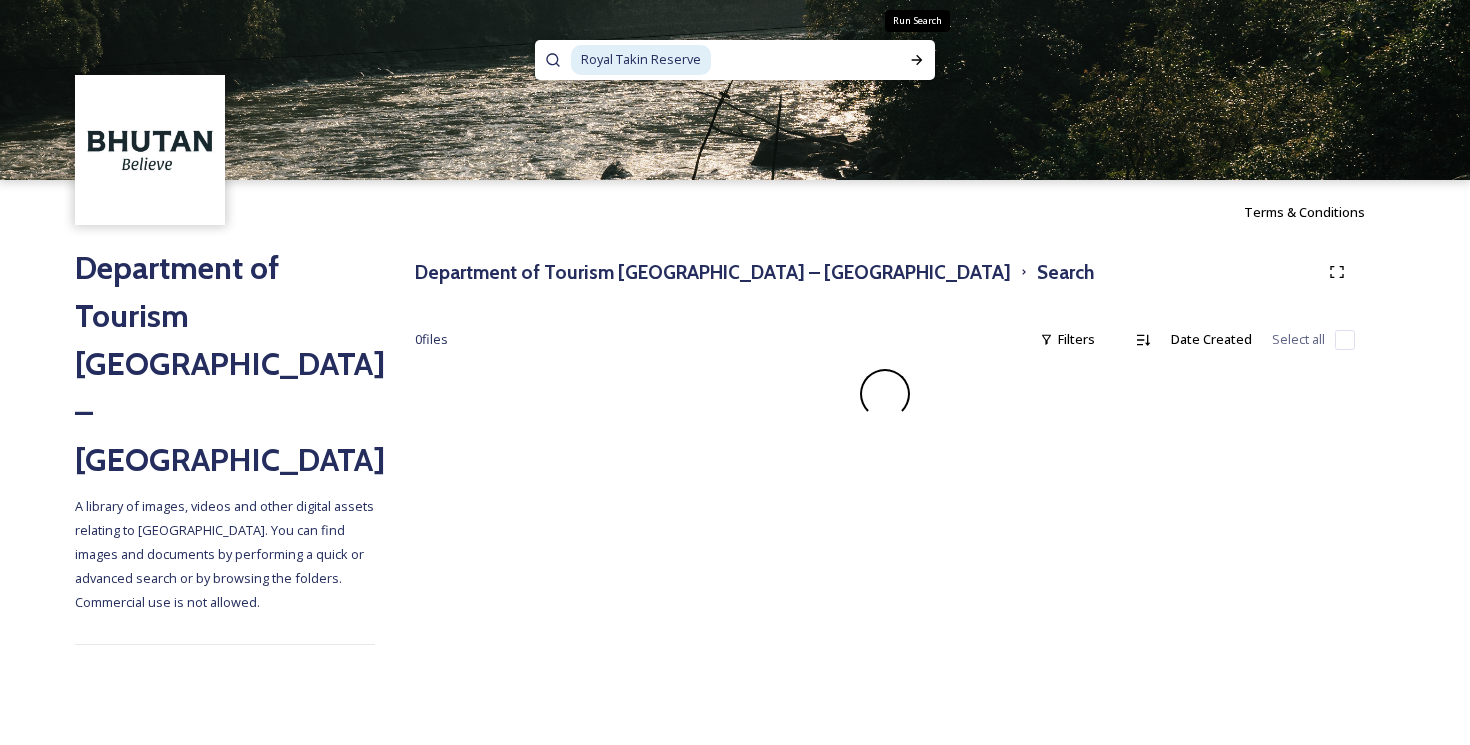 click at bounding box center (802, 60) 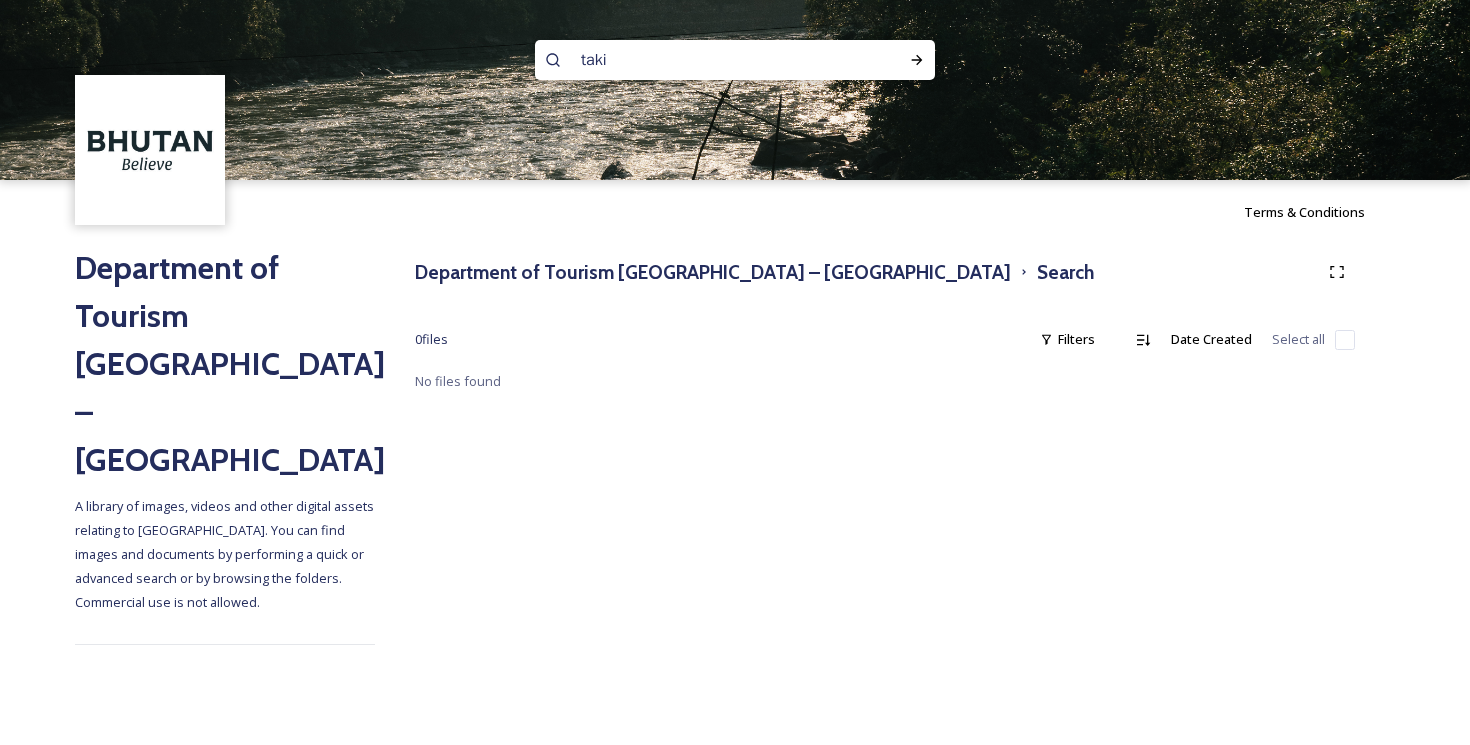 type on "takin" 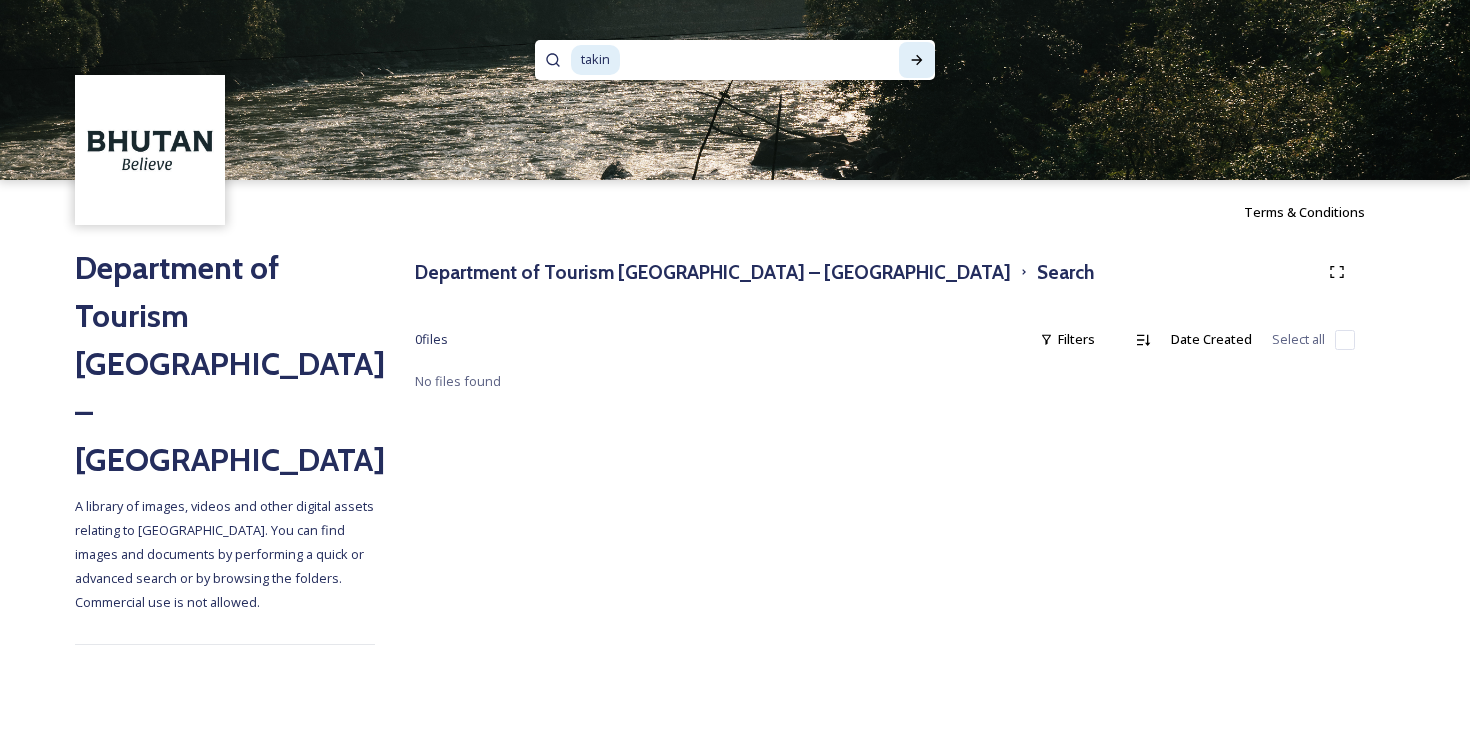 type 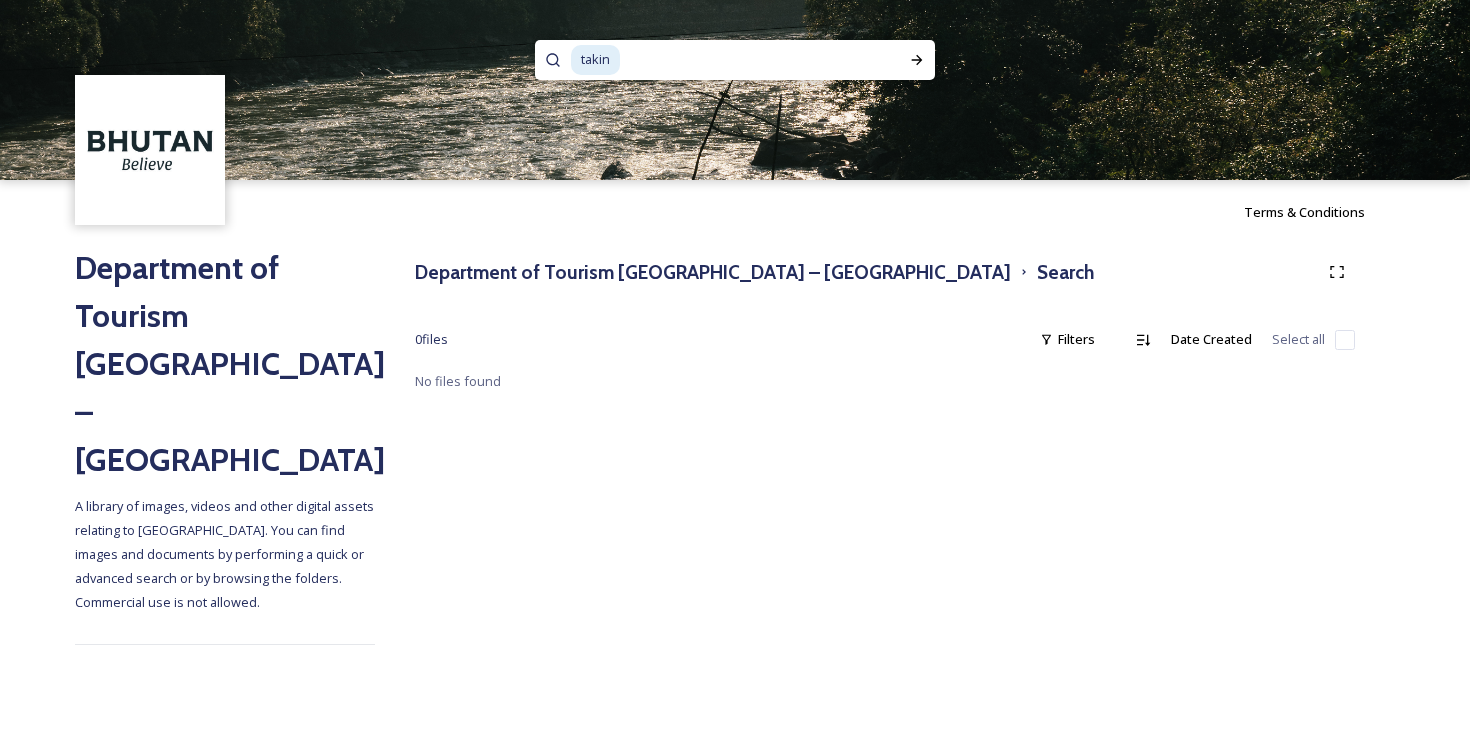 click at bounding box center [150, 150] 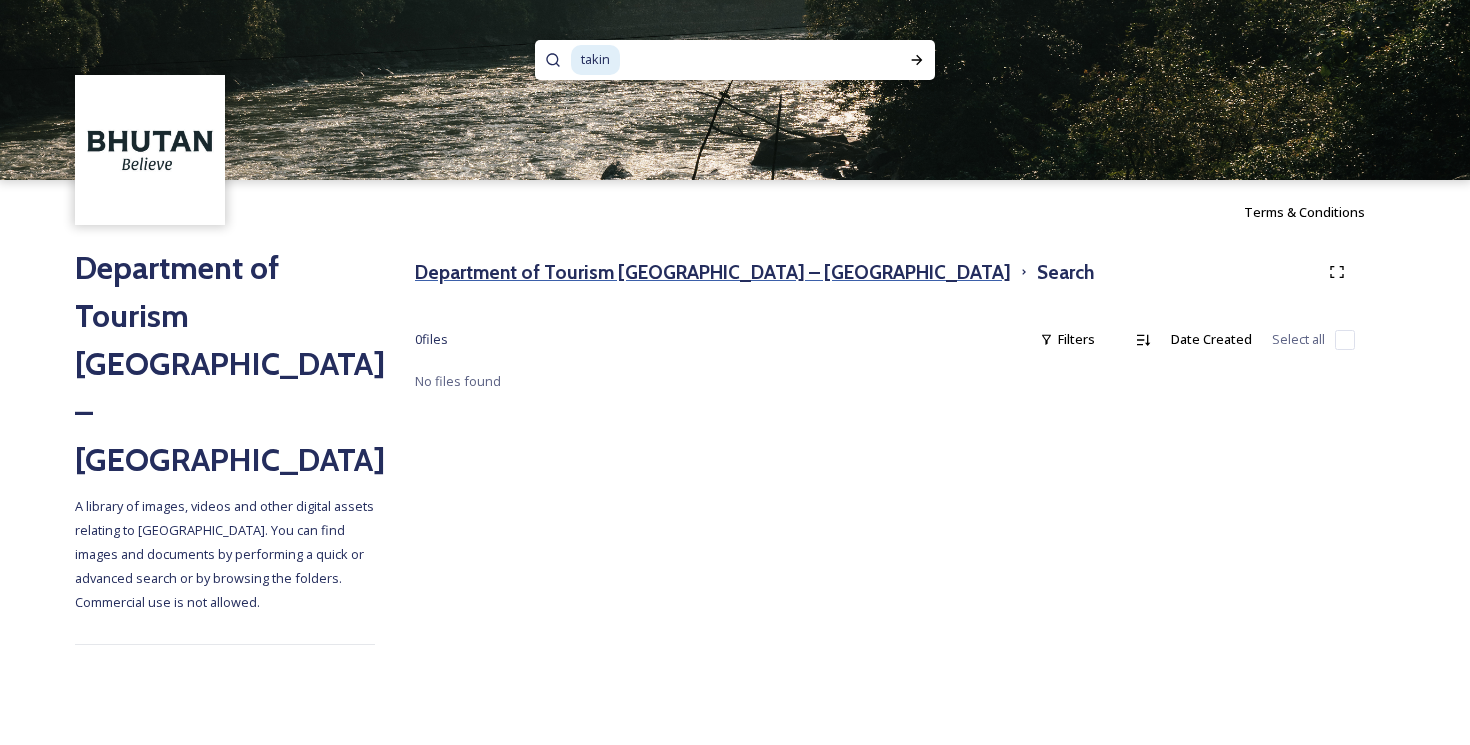 click on "Department of Tourism [GEOGRAPHIC_DATA] – [GEOGRAPHIC_DATA]" at bounding box center (713, 272) 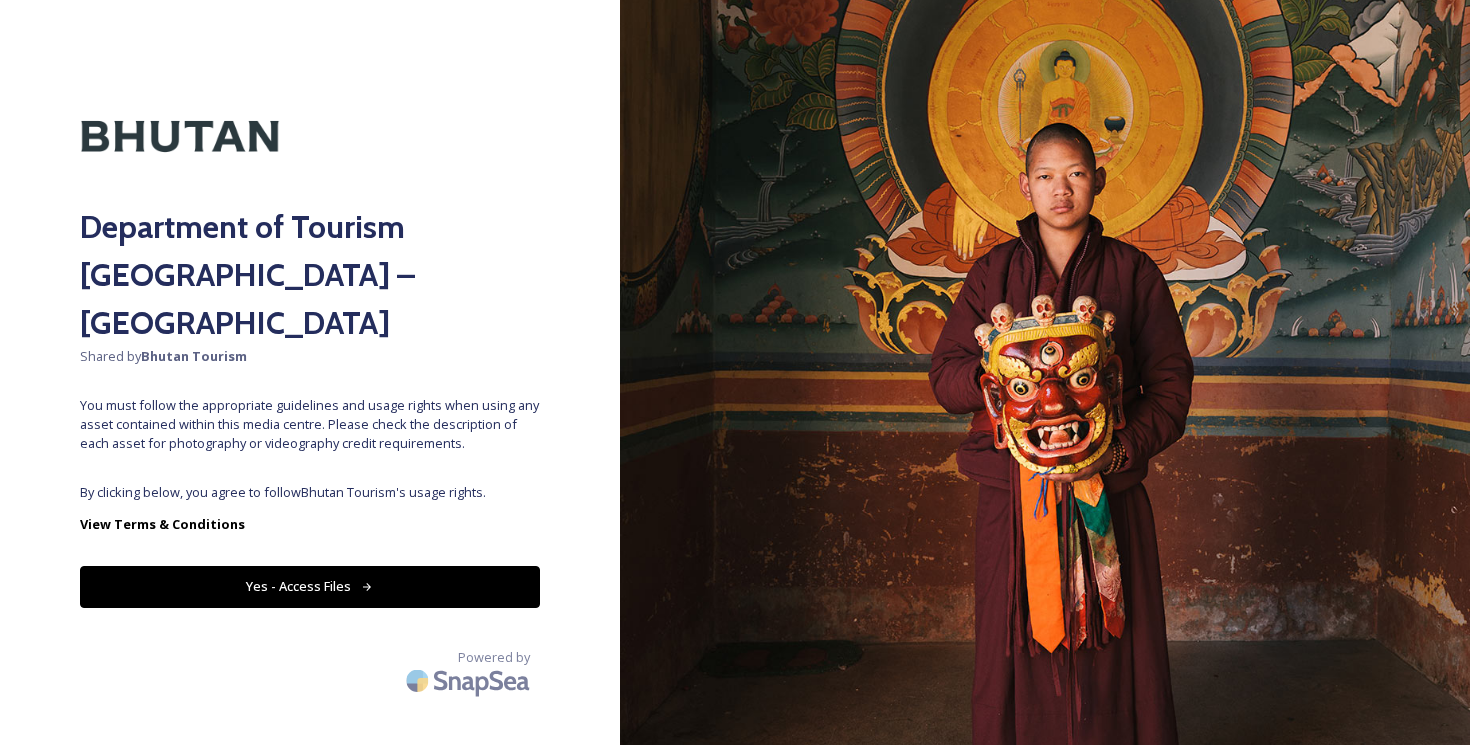 click 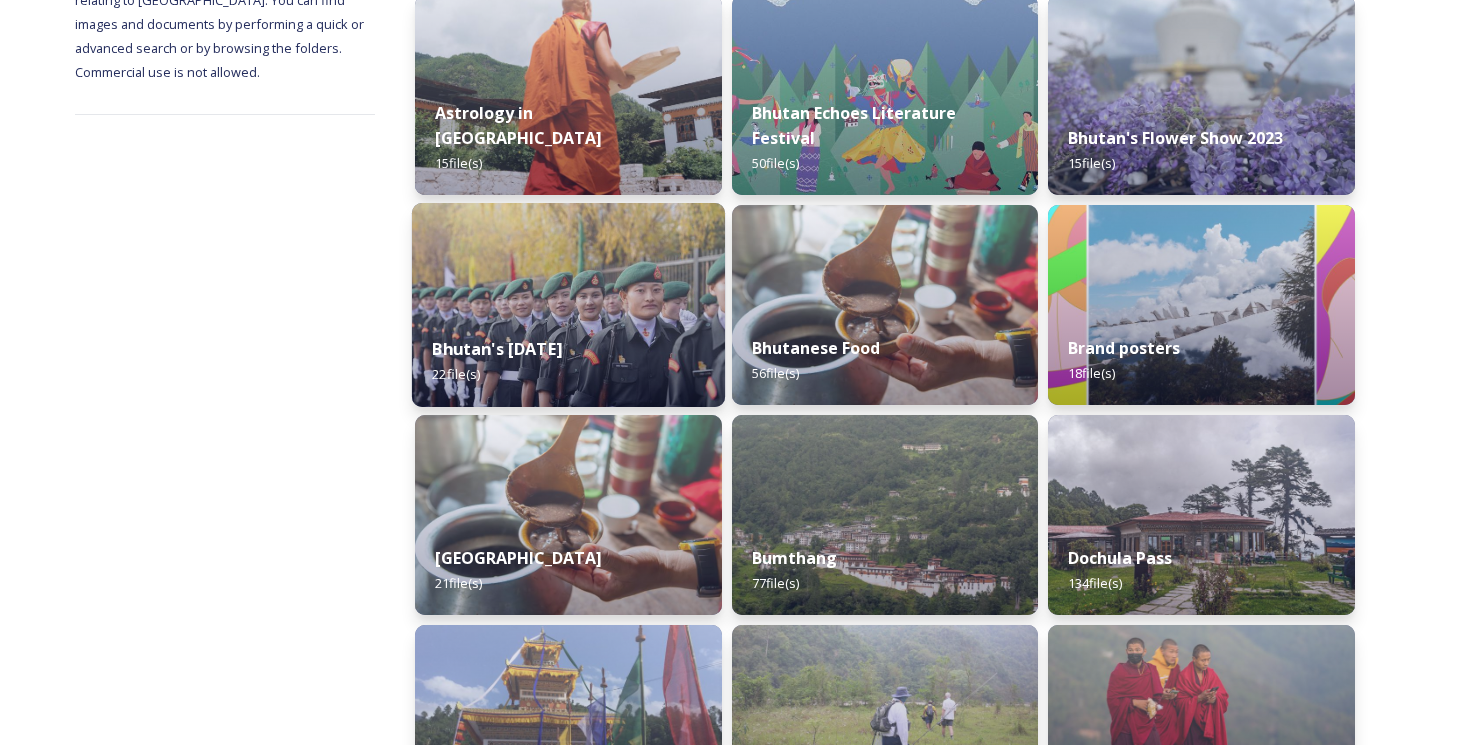 scroll, scrollTop: 330, scrollLeft: 0, axis: vertical 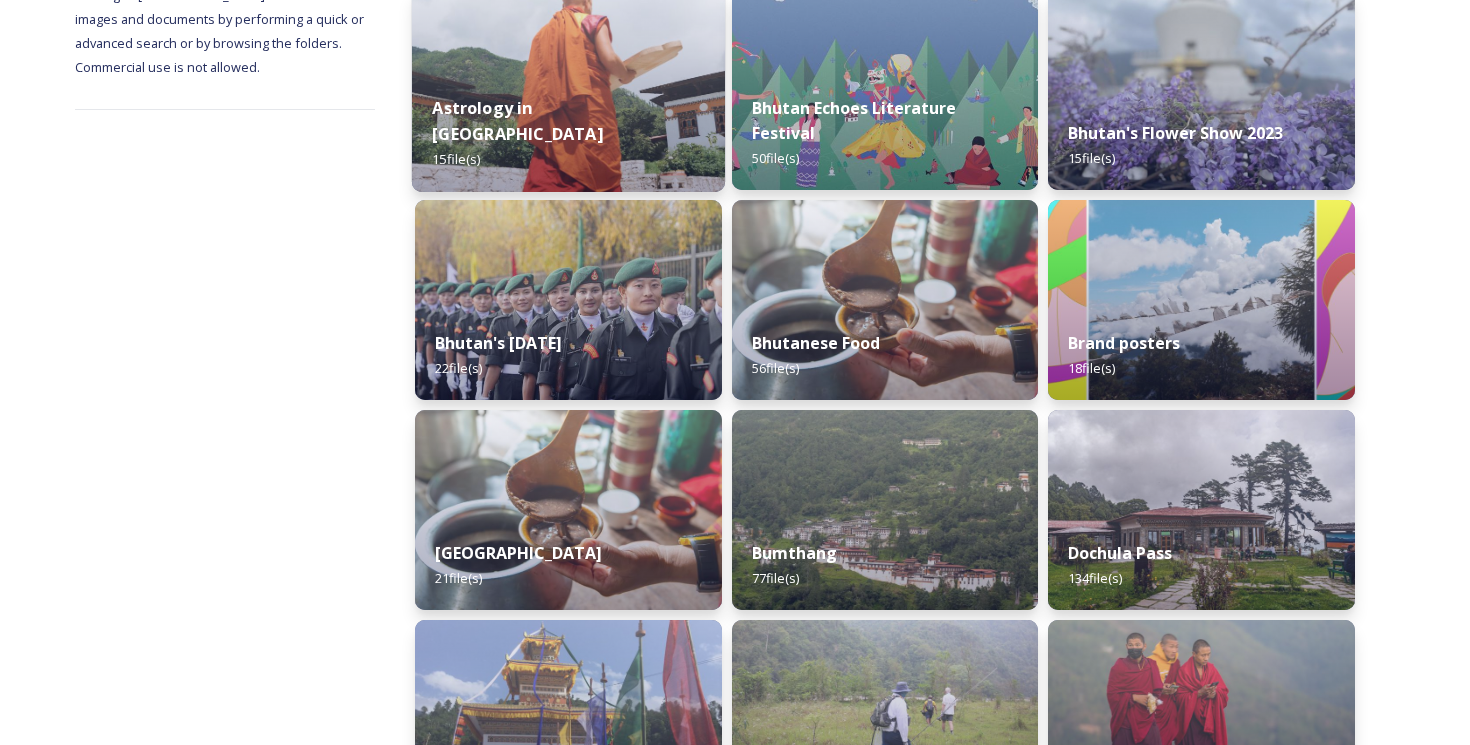 click on "Astrology in [GEOGRAPHIC_DATA] 15  file(s)" at bounding box center (568, 134) 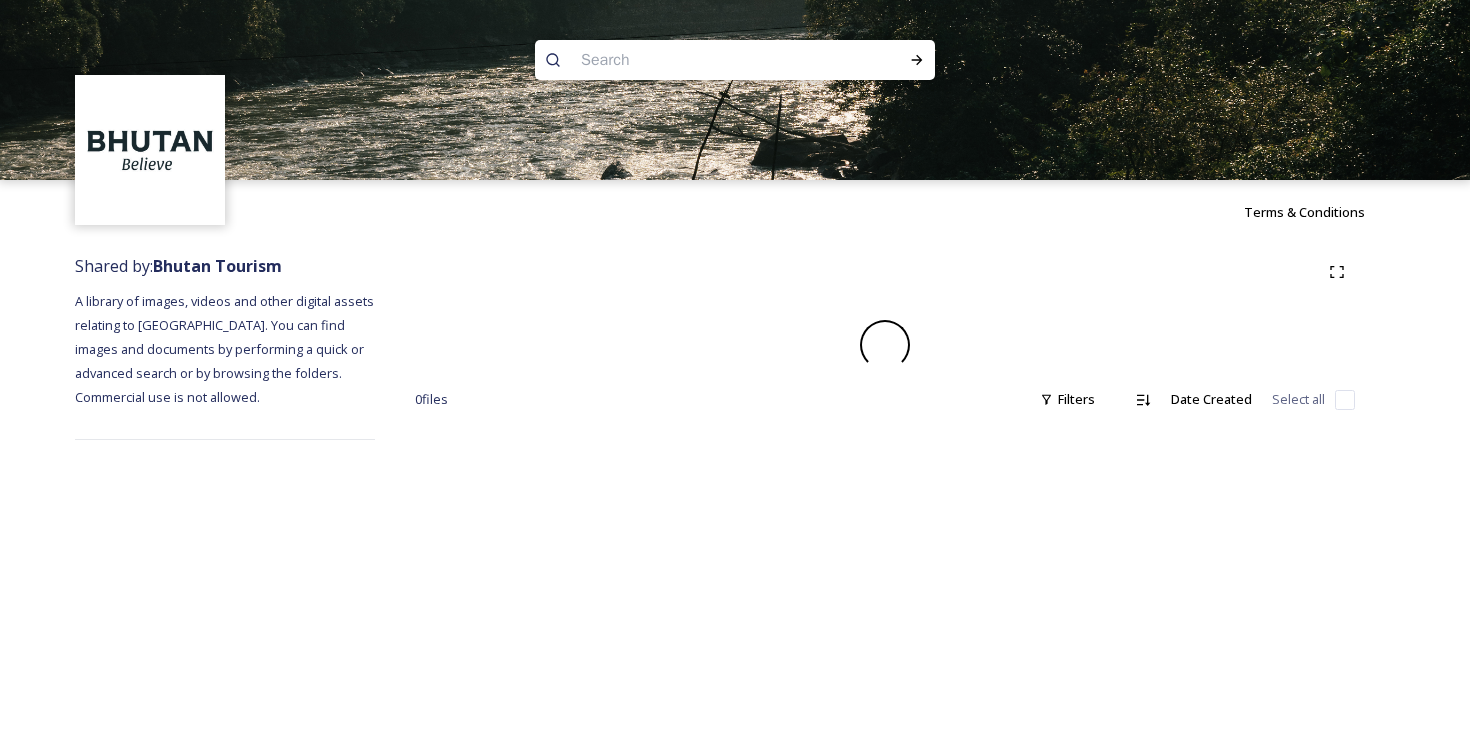 scroll, scrollTop: 0, scrollLeft: 0, axis: both 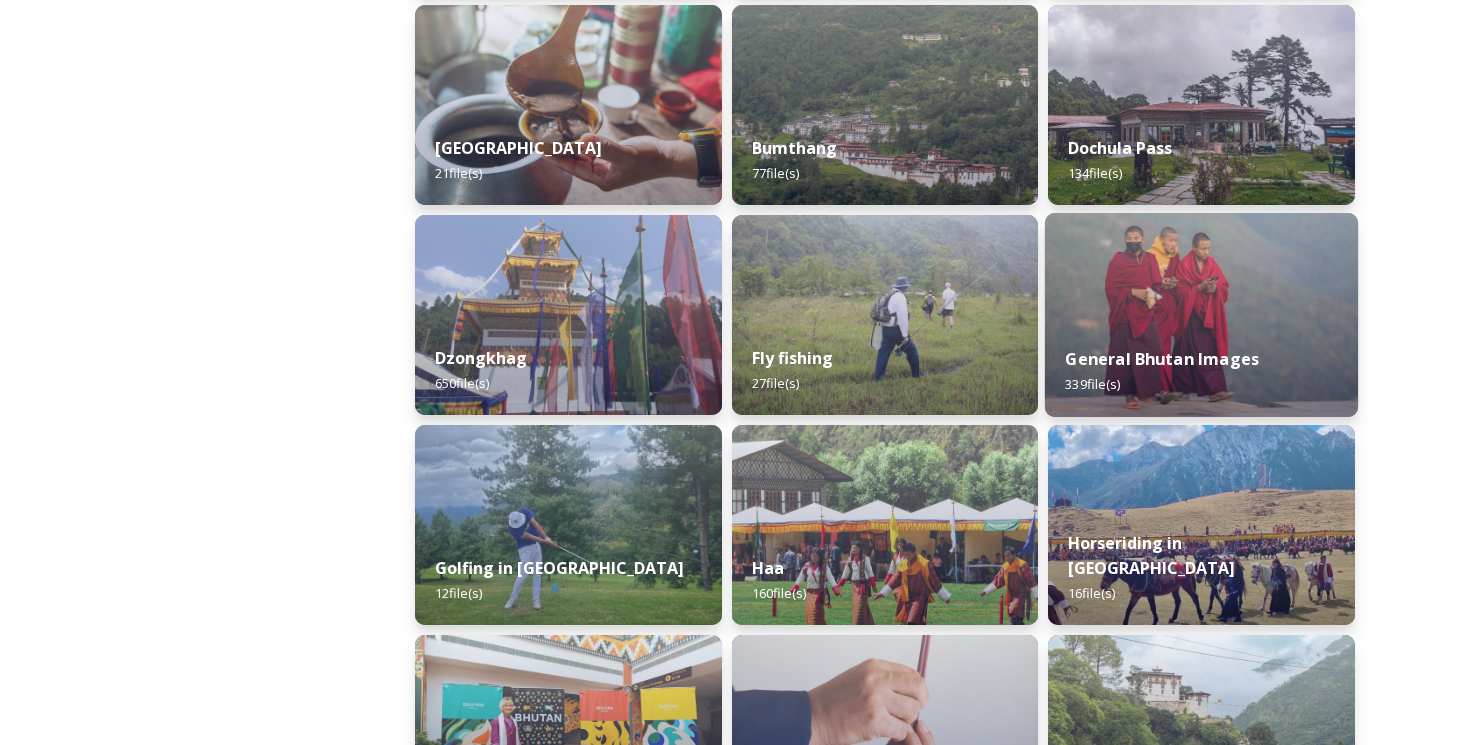 click at bounding box center (1201, 315) 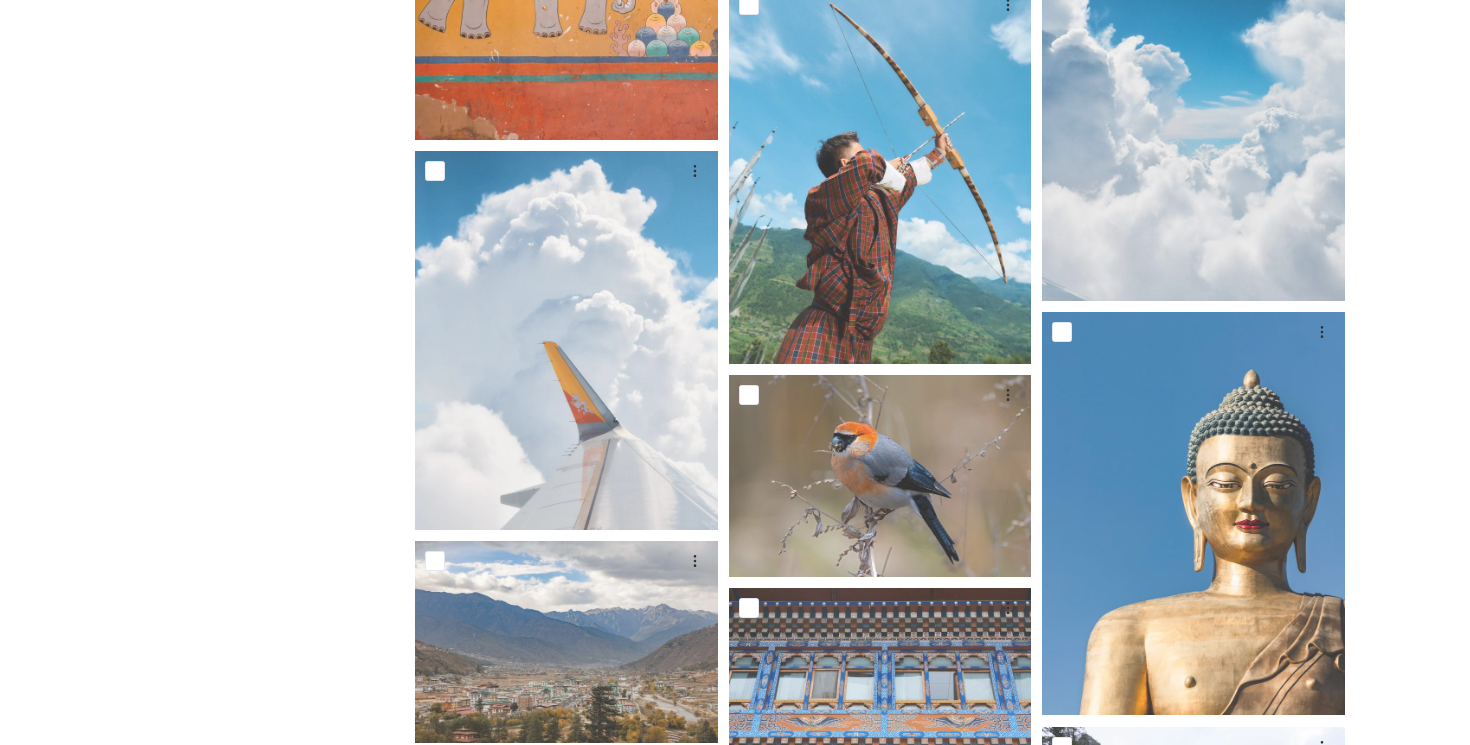 scroll, scrollTop: 5933, scrollLeft: 0, axis: vertical 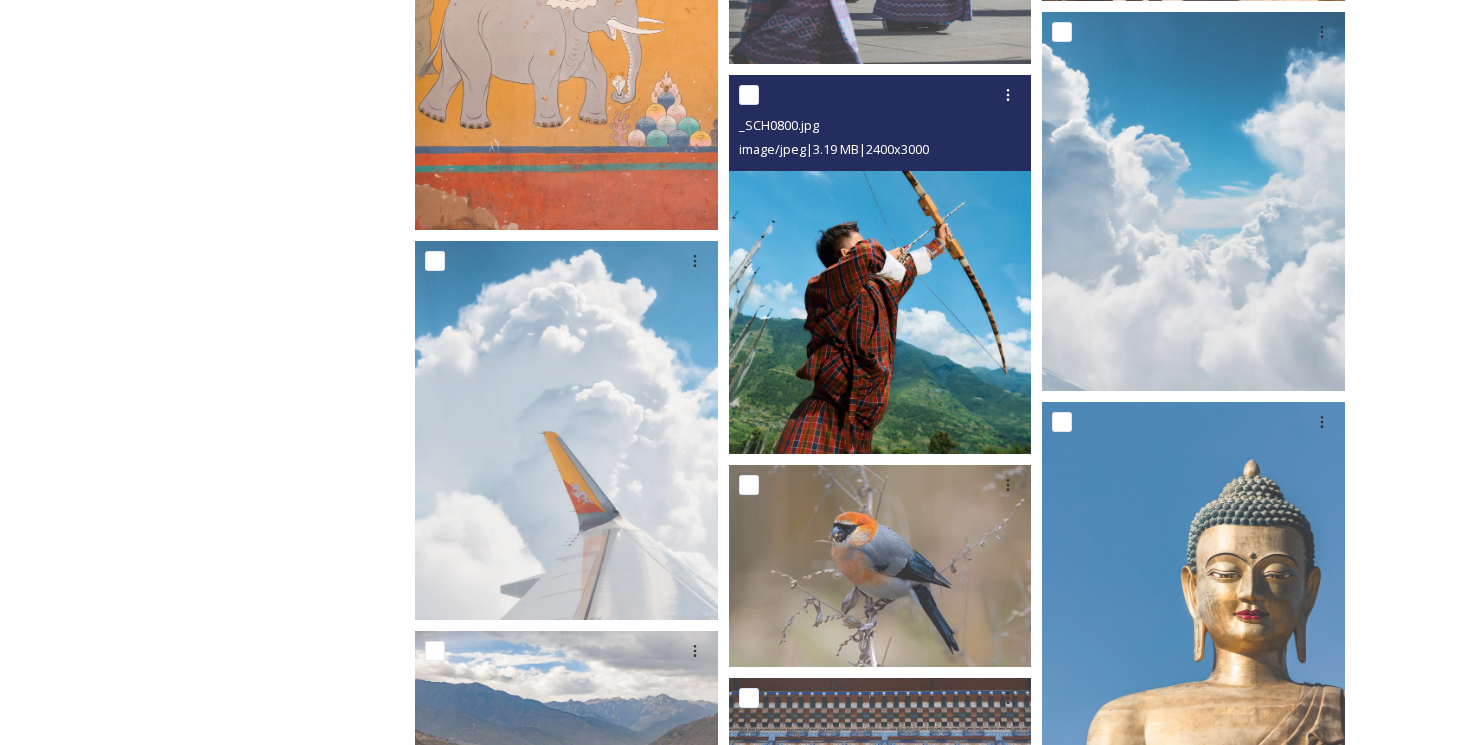 click at bounding box center (880, 264) 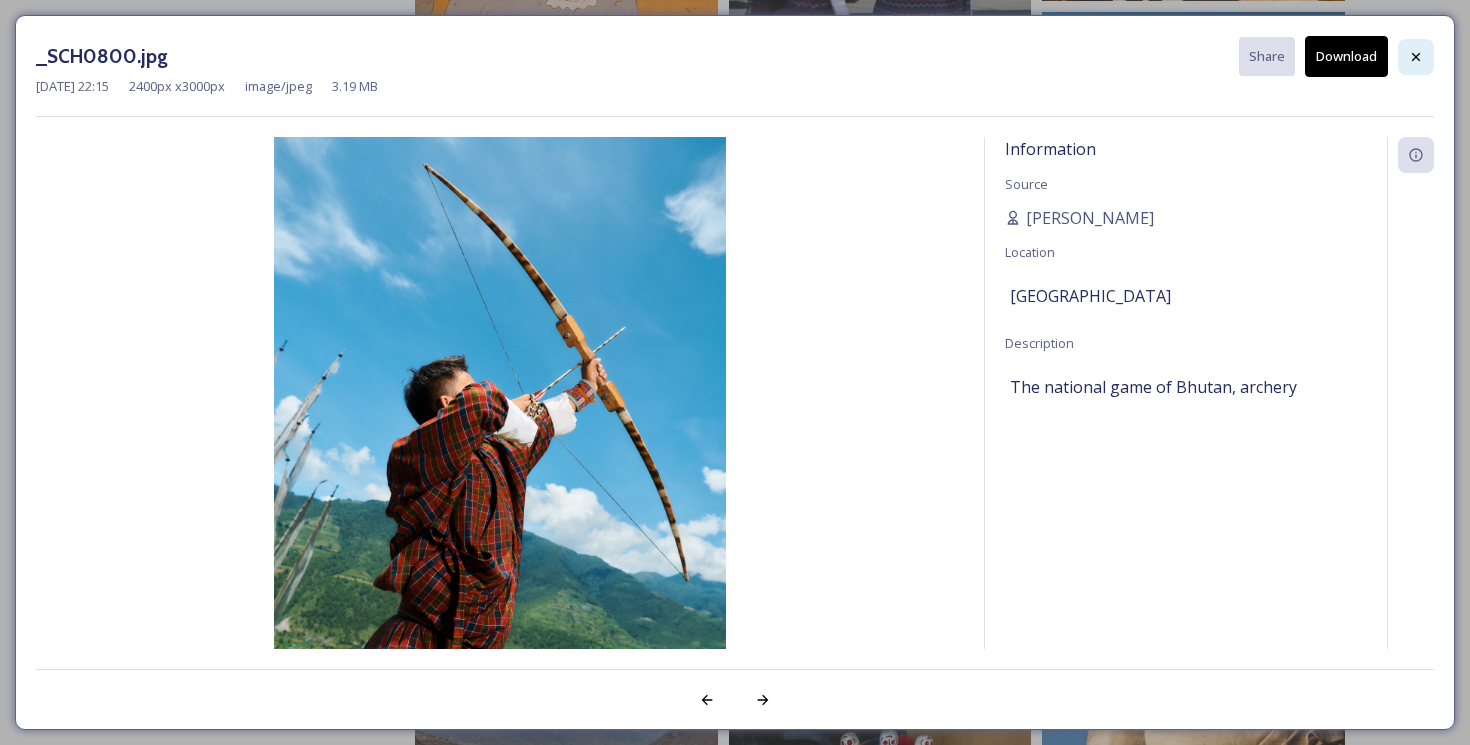 click at bounding box center (1416, 57) 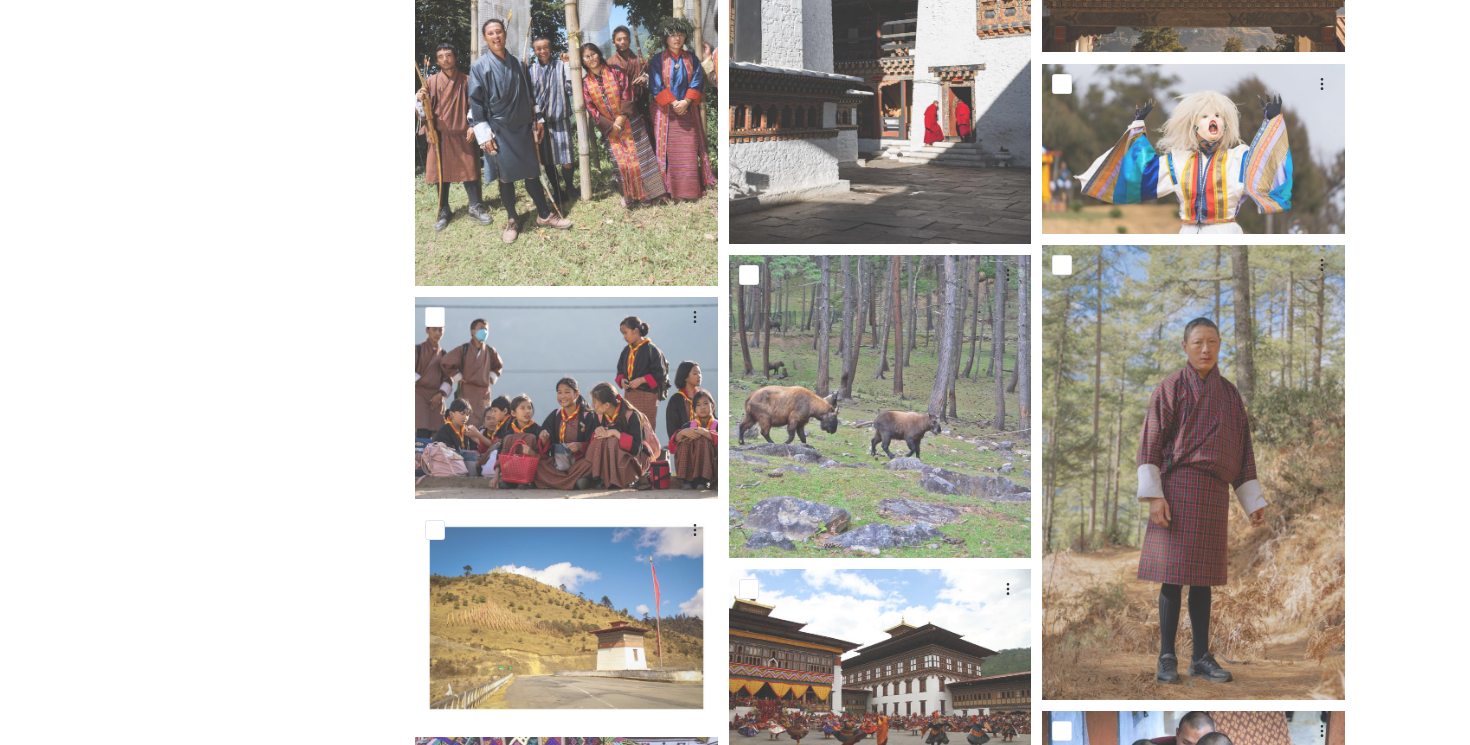scroll, scrollTop: 20136, scrollLeft: 0, axis: vertical 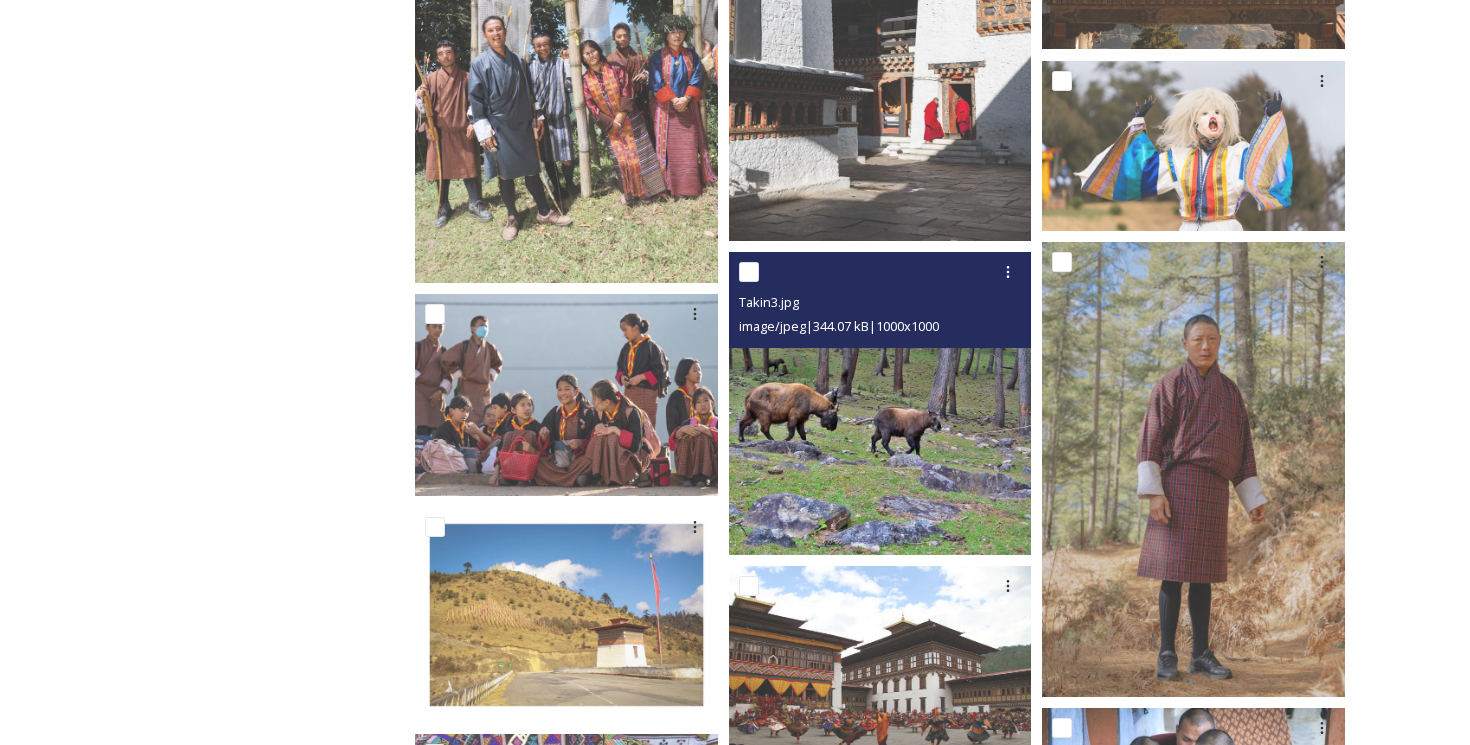click at bounding box center [880, 403] 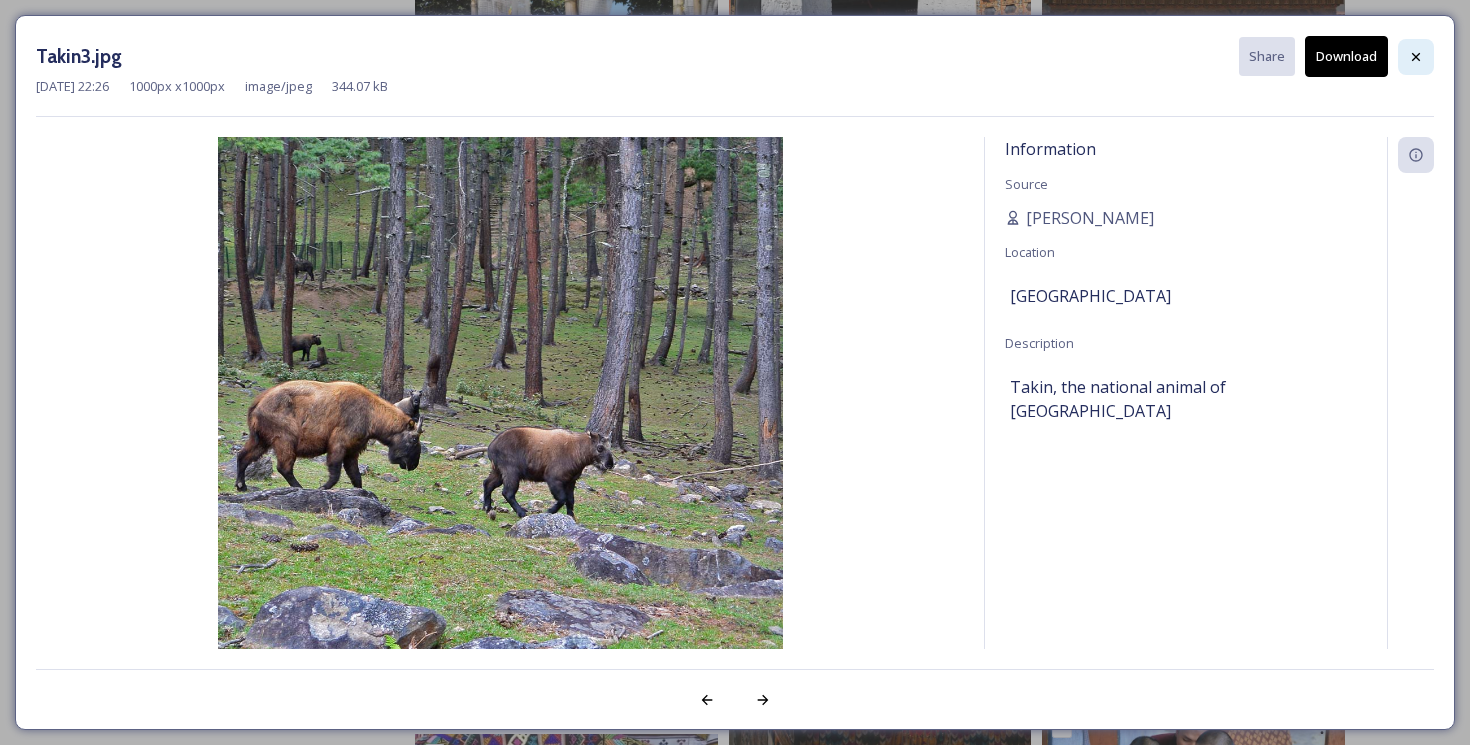 click at bounding box center (1416, 57) 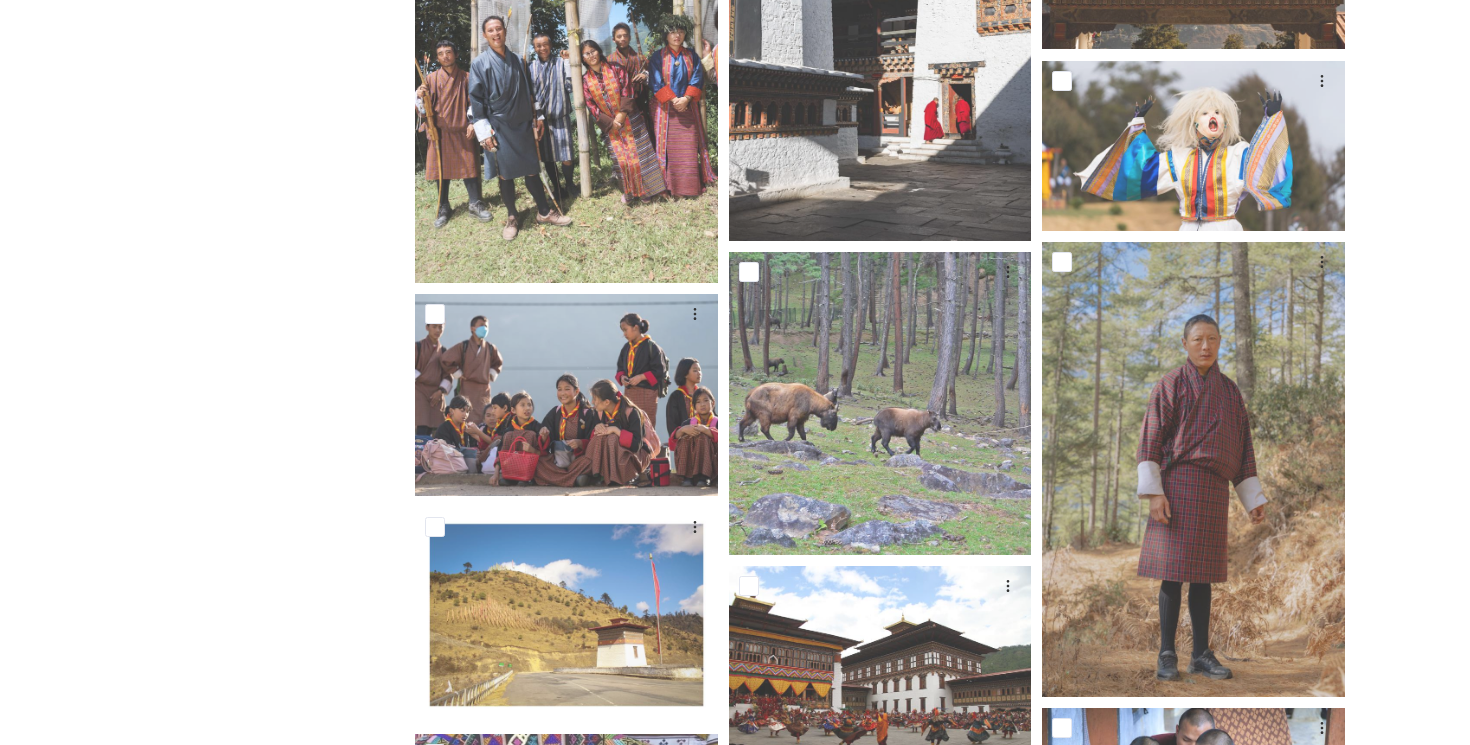 click on "Shared by:  Bhutan Tourism A library of images, videos and other digital assets relating to [GEOGRAPHIC_DATA]. You can find images and documents by performing a quick or advanced search or by browsing the folders. Commercial use is not allowed." at bounding box center [225, -817] 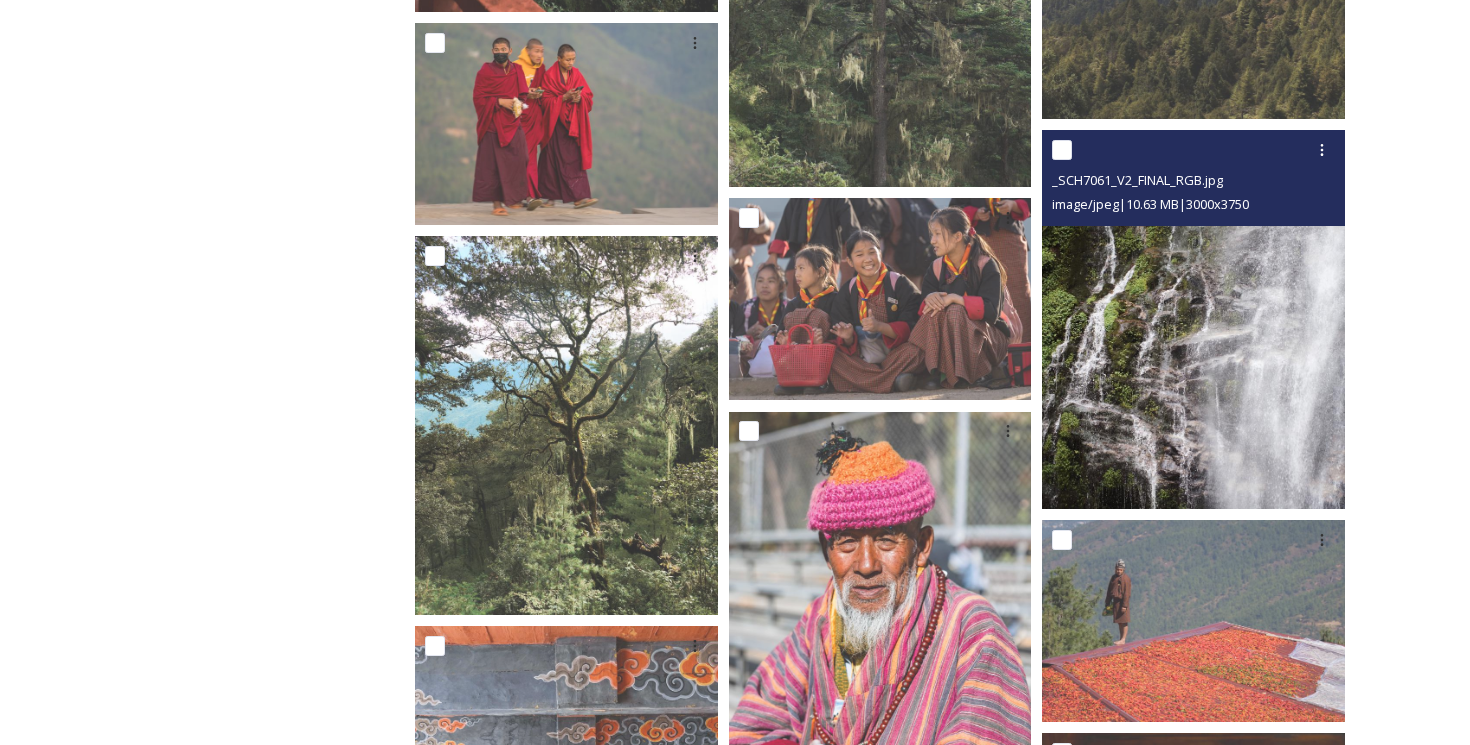 scroll, scrollTop: 27811, scrollLeft: 0, axis: vertical 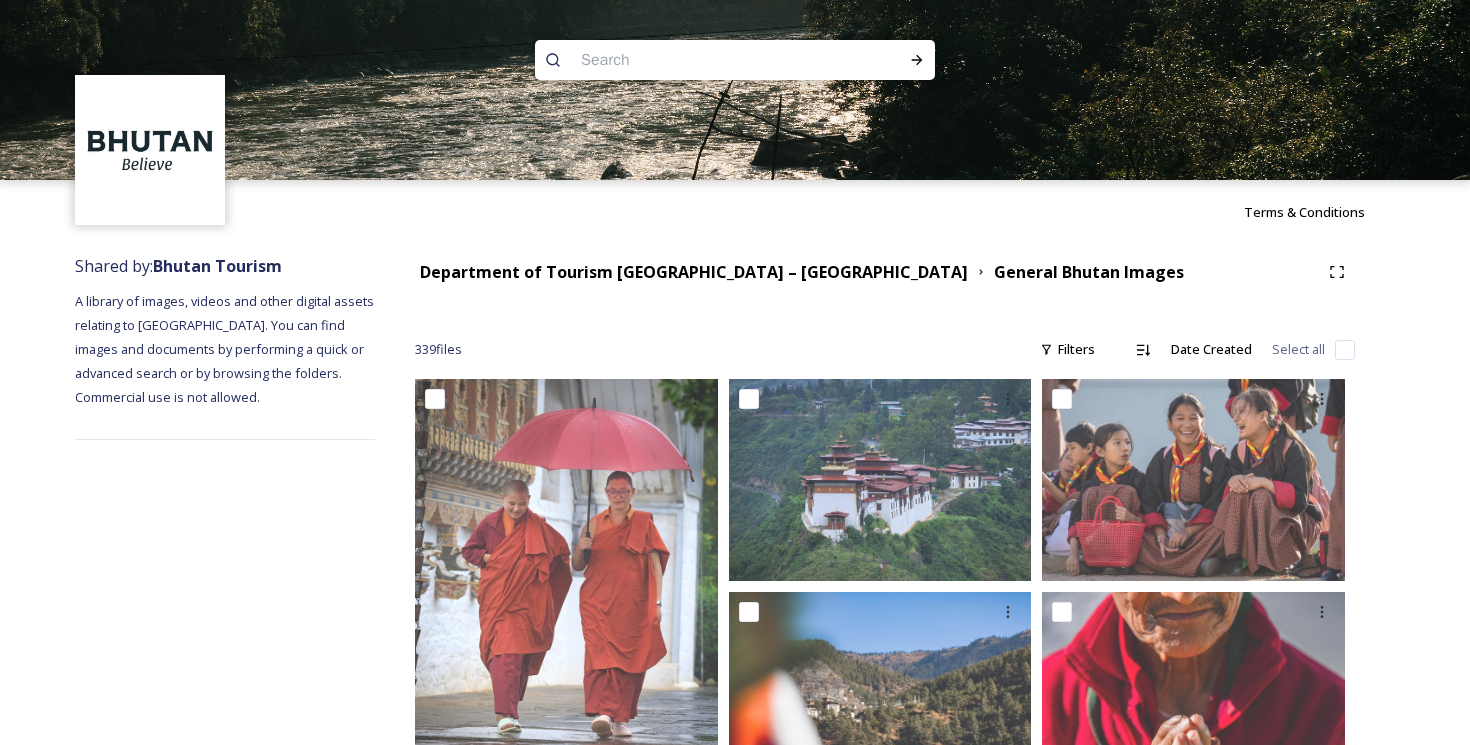 click at bounding box center [696, 60] 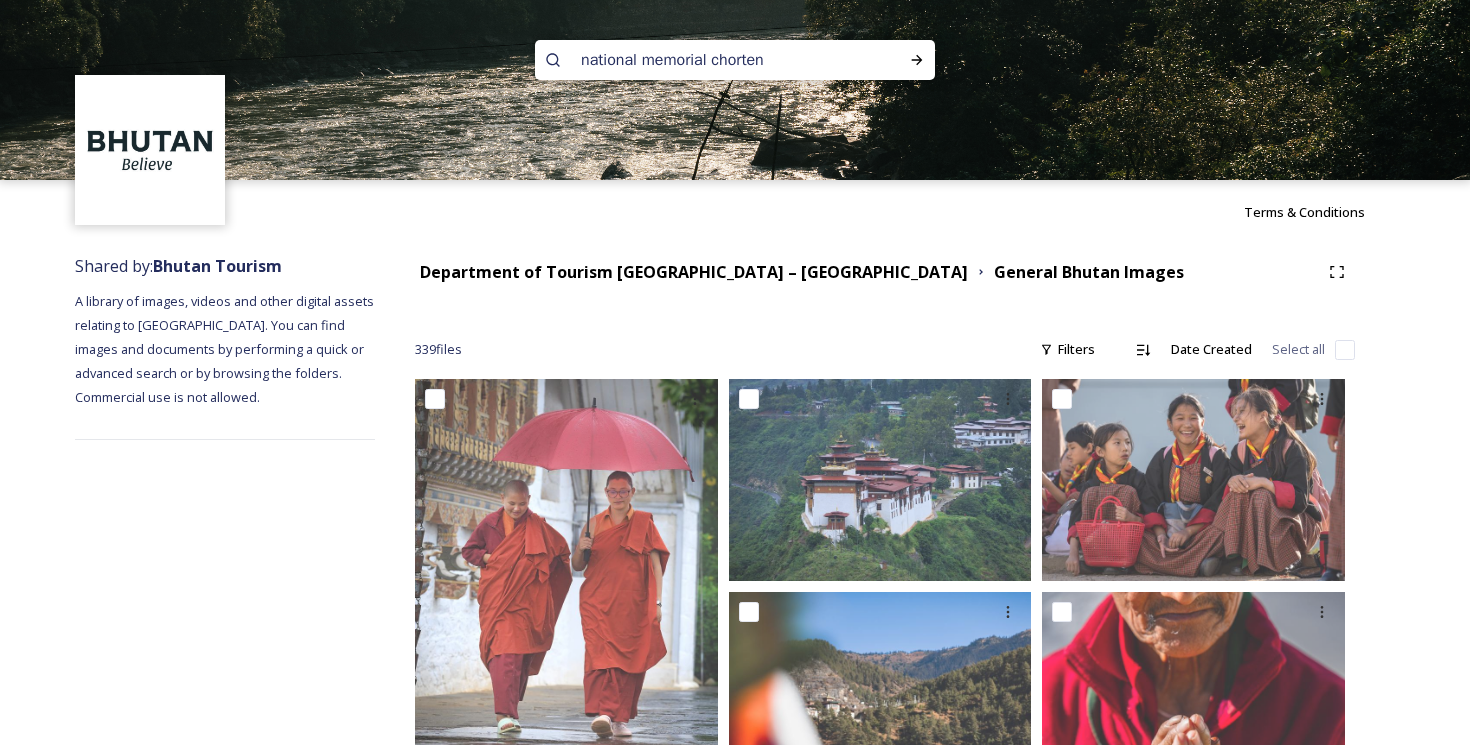 type 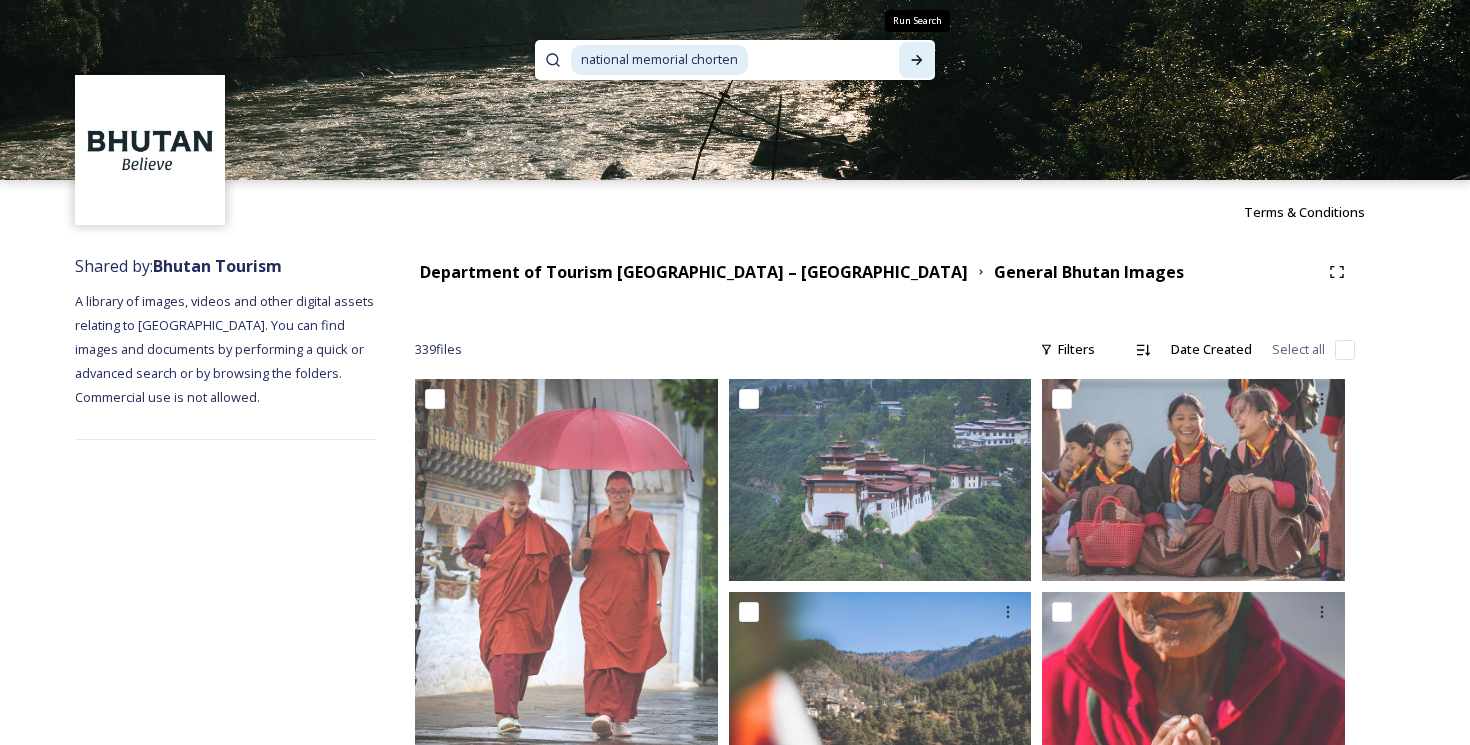 click 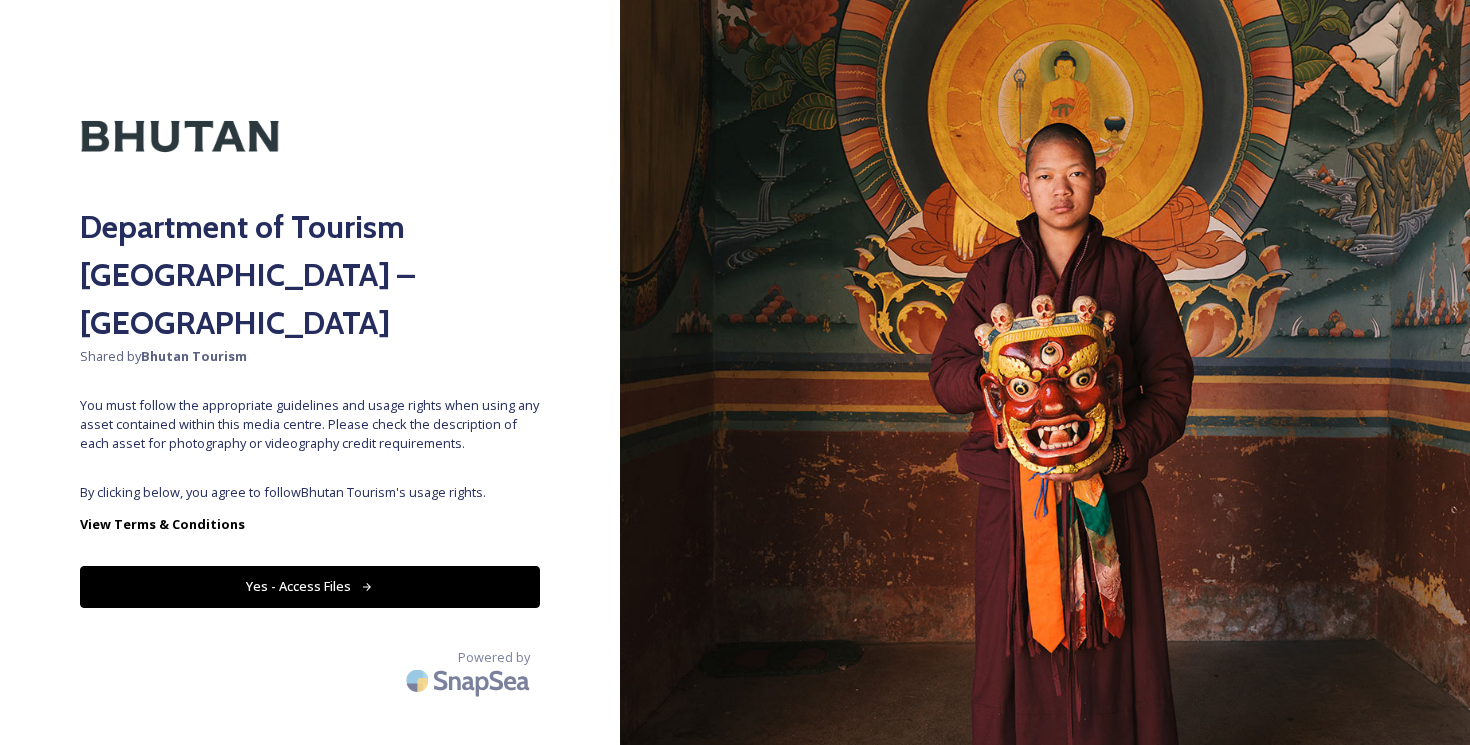 click on "Yes - Access Files" at bounding box center (310, 586) 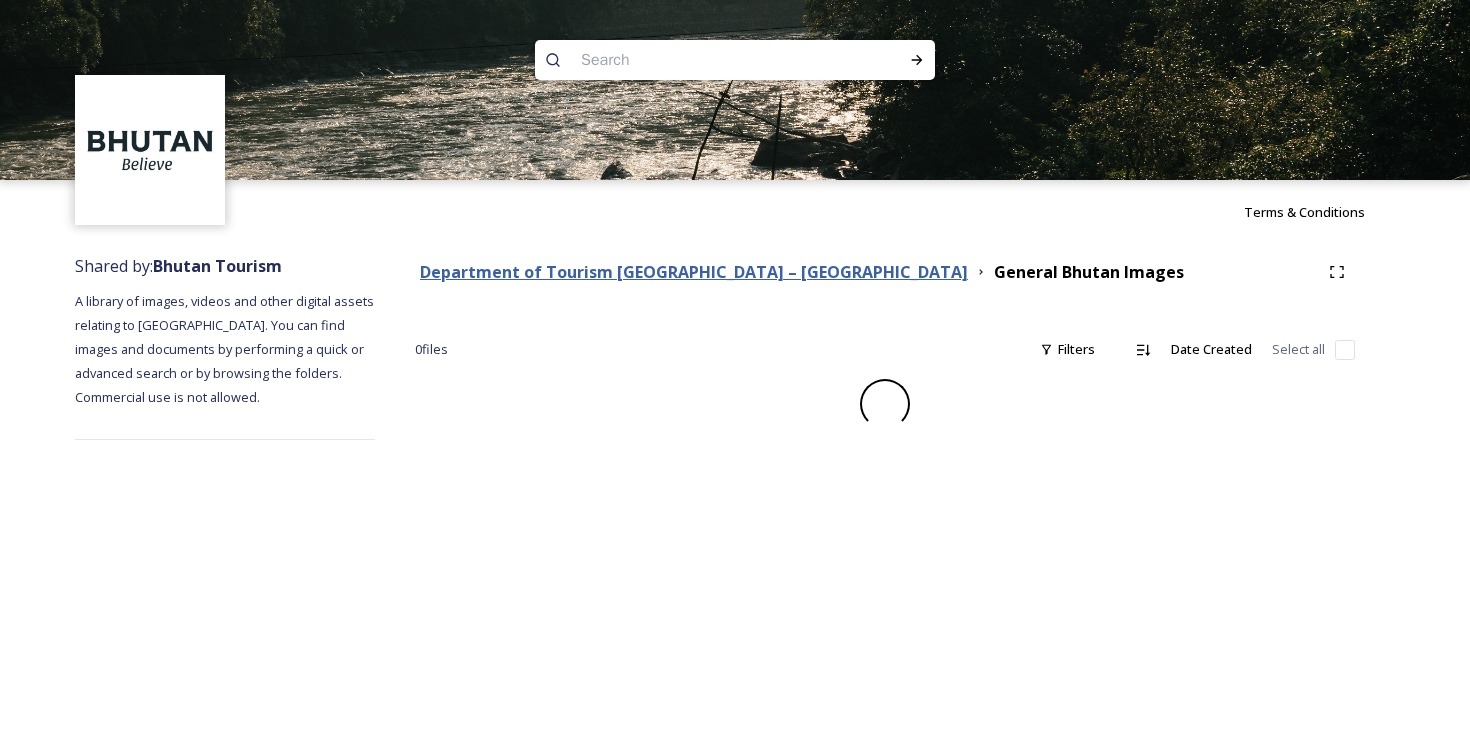 click on "Department of Tourism [GEOGRAPHIC_DATA] – [GEOGRAPHIC_DATA]" at bounding box center (694, 272) 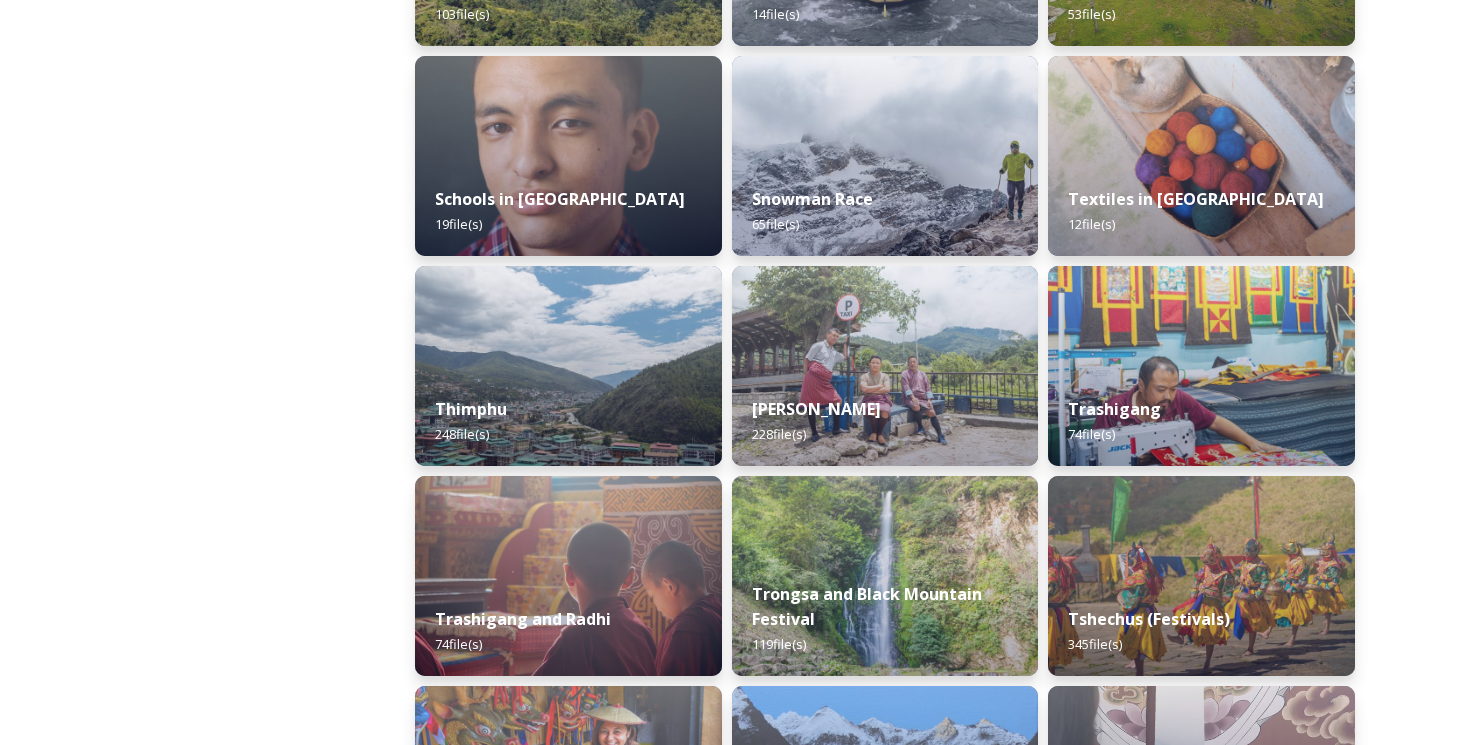 scroll, scrollTop: 2212, scrollLeft: 0, axis: vertical 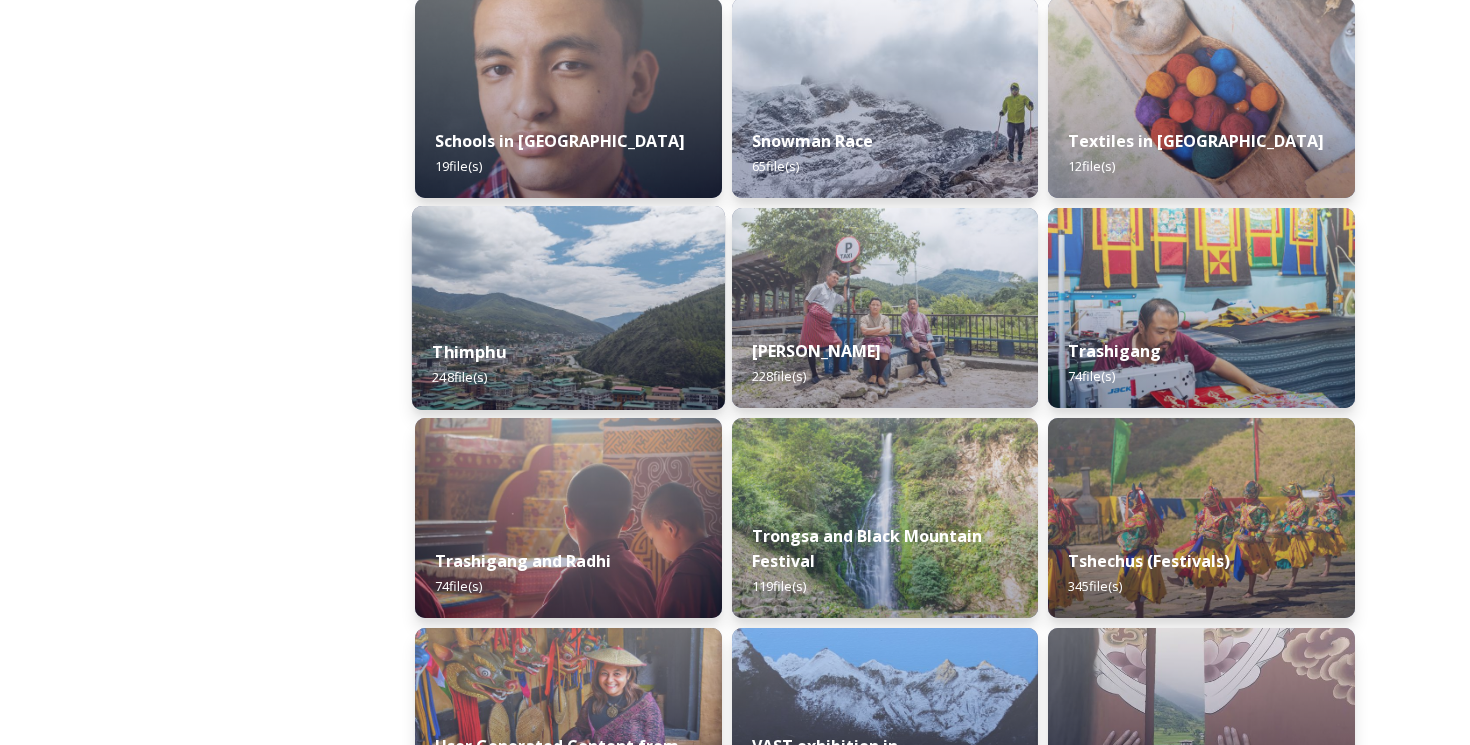click on "Thimphu 248  file(s)" at bounding box center (568, 364) 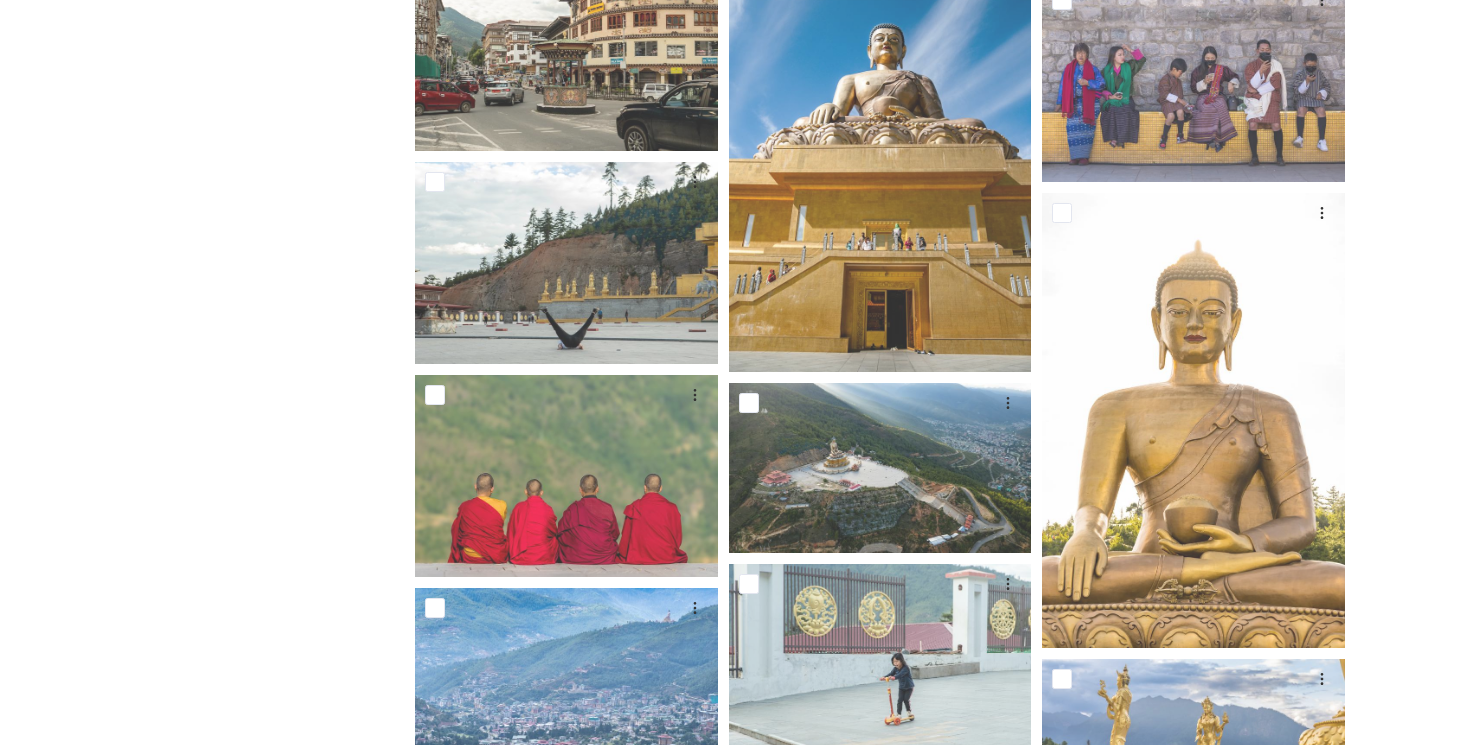 scroll, scrollTop: 4704, scrollLeft: 0, axis: vertical 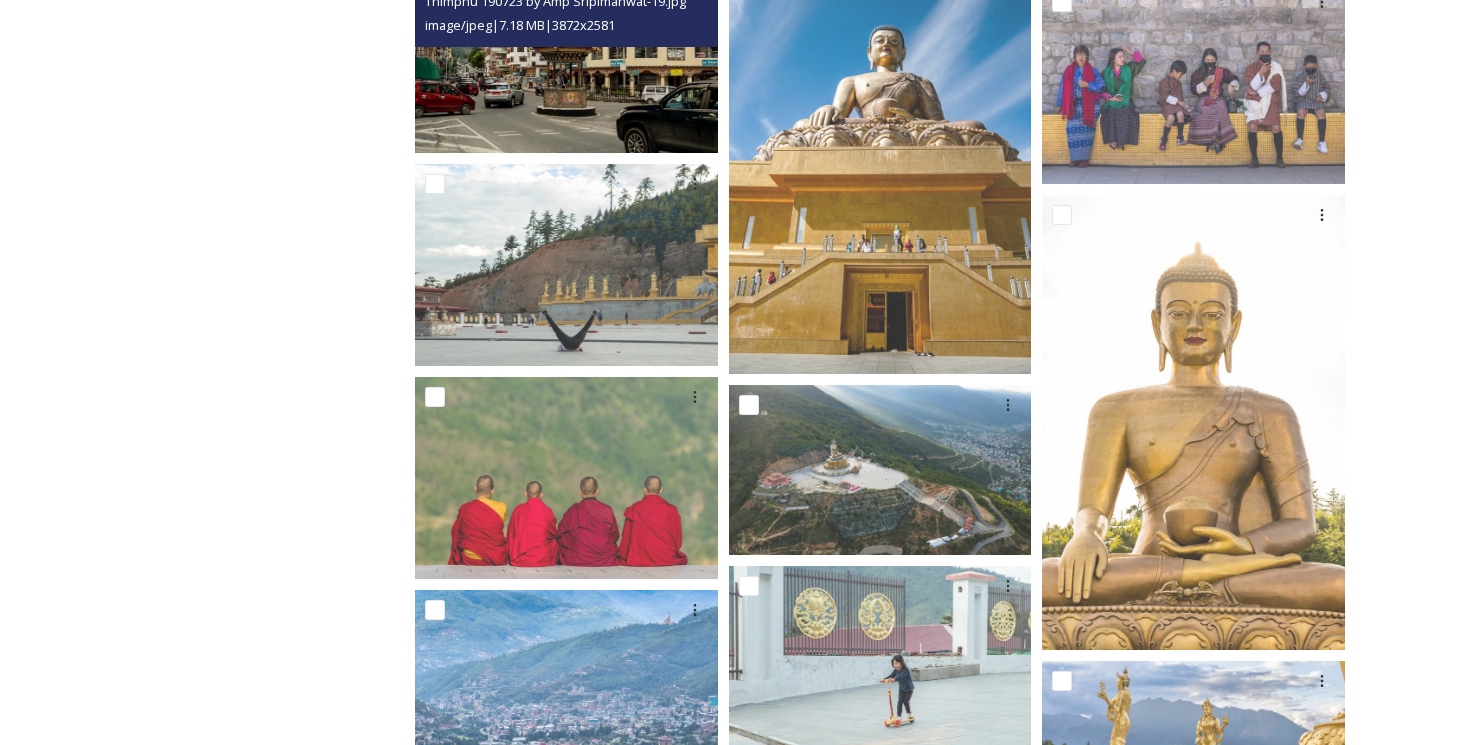 click at bounding box center (566, 52) 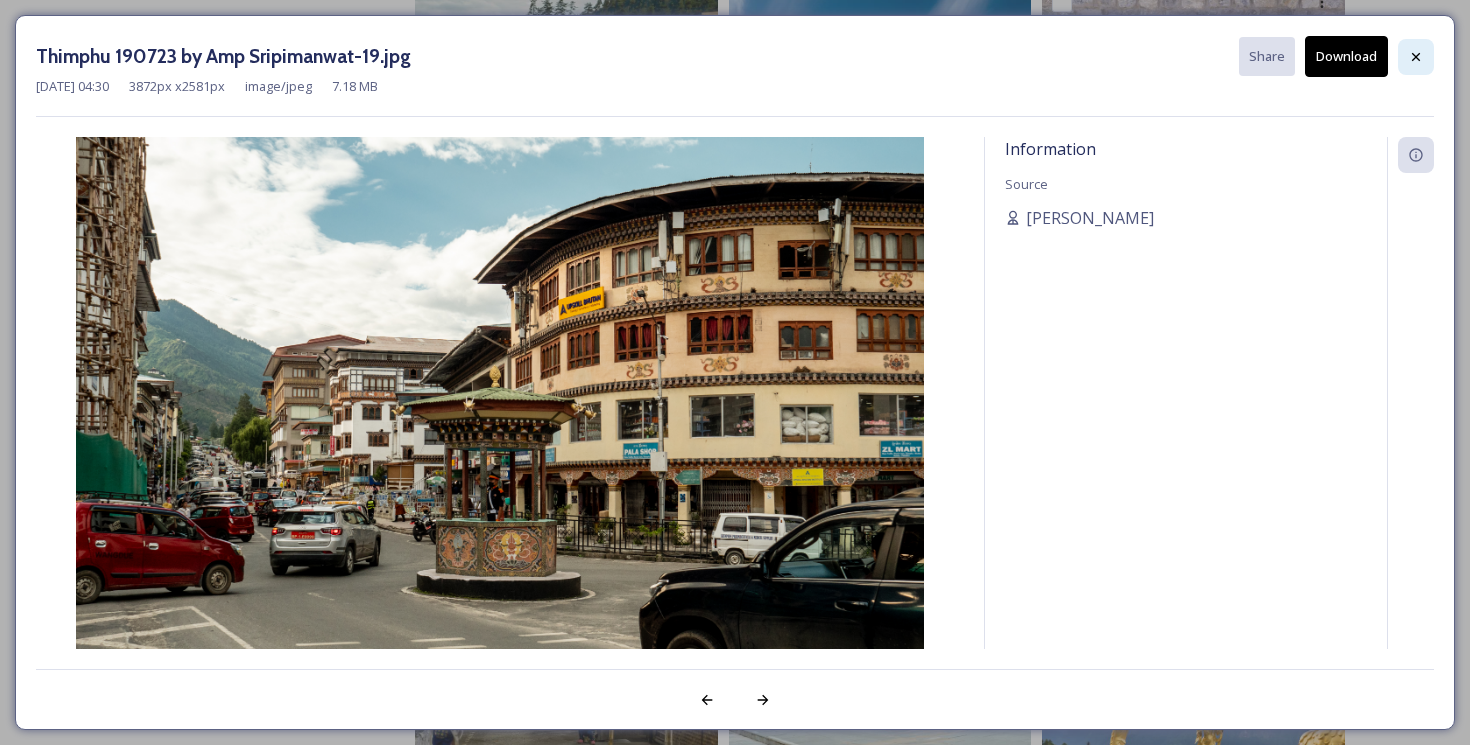 click 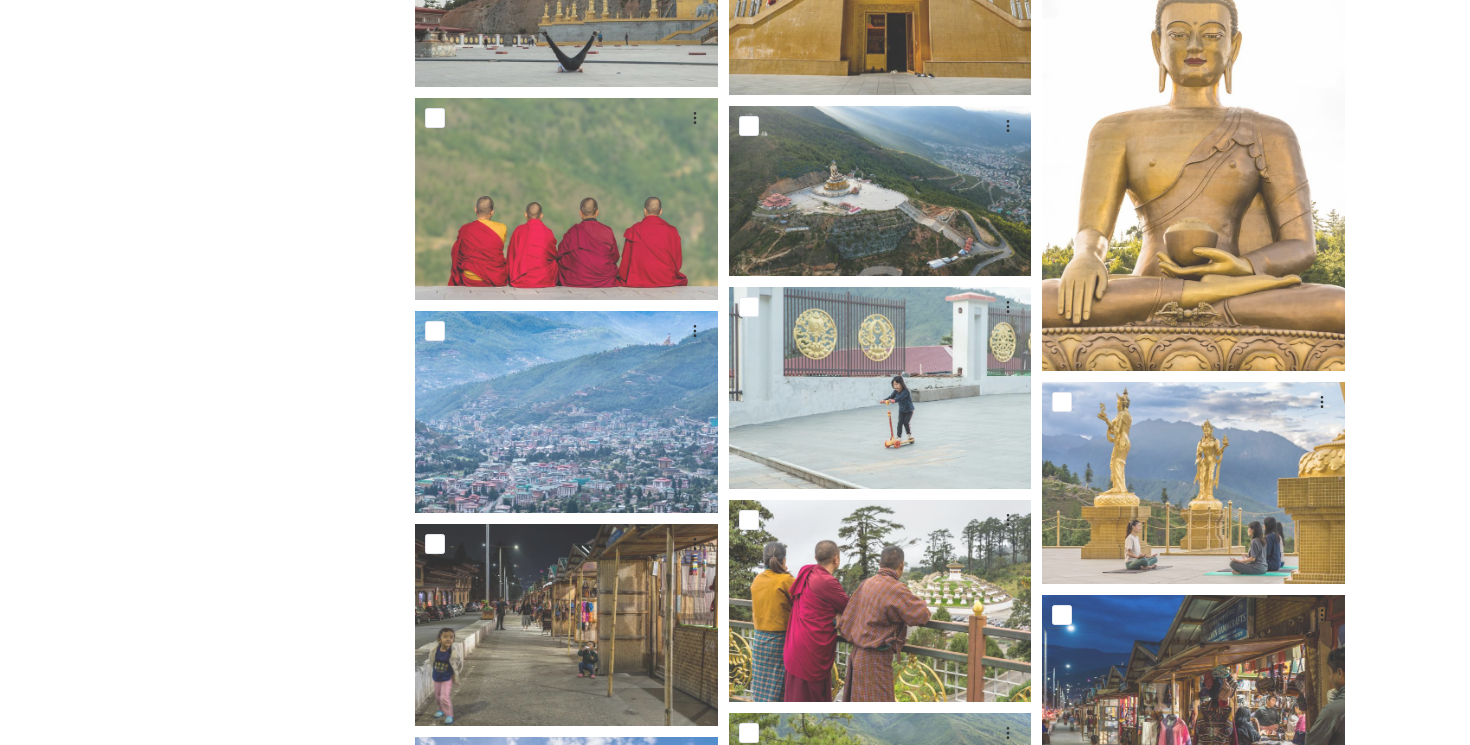 click on "Shared by:  Bhutan Tourism A library of images, videos and other digital assets relating to [GEOGRAPHIC_DATA]. You can find images and documents by performing a quick or advanced search or by browsing the folders. Commercial use is not allowed." at bounding box center (225, 1676) 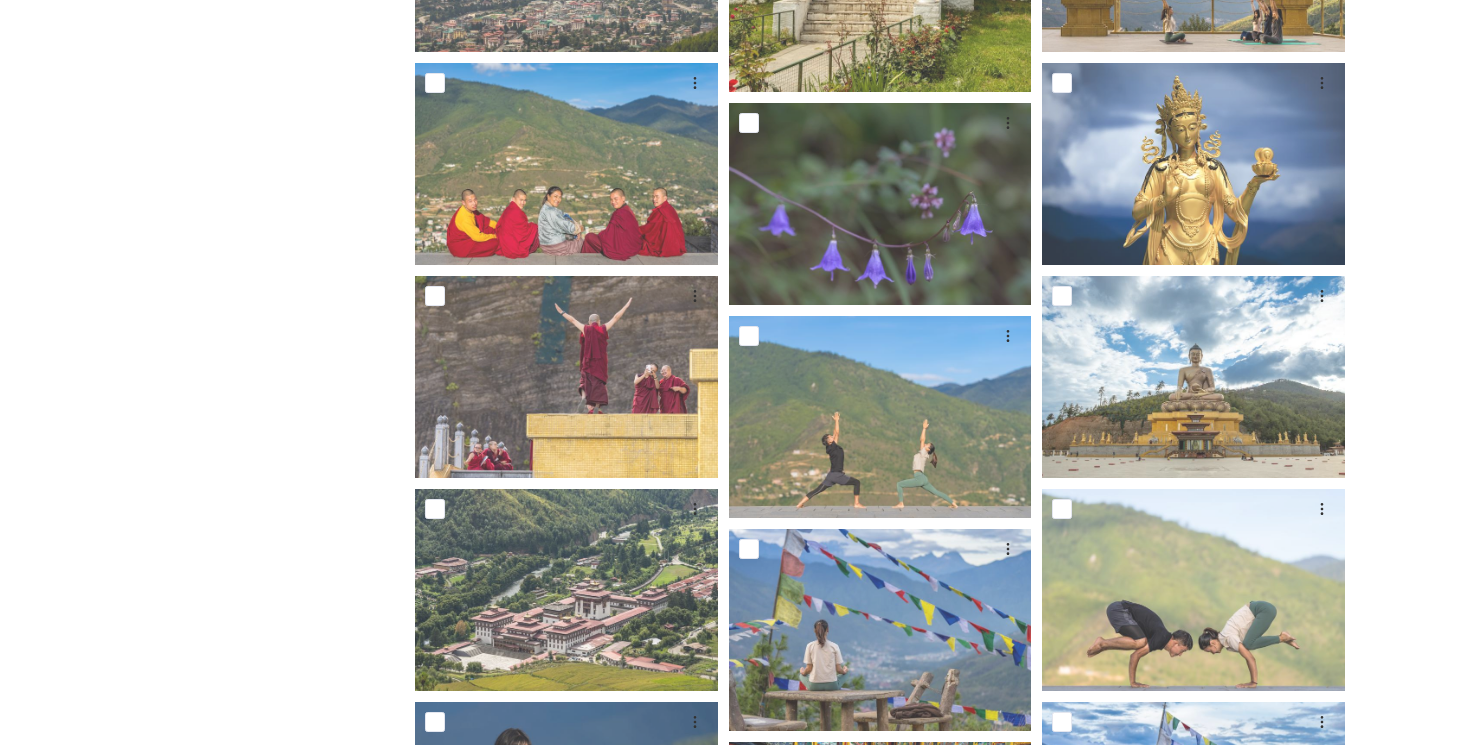 scroll, scrollTop: 746, scrollLeft: 0, axis: vertical 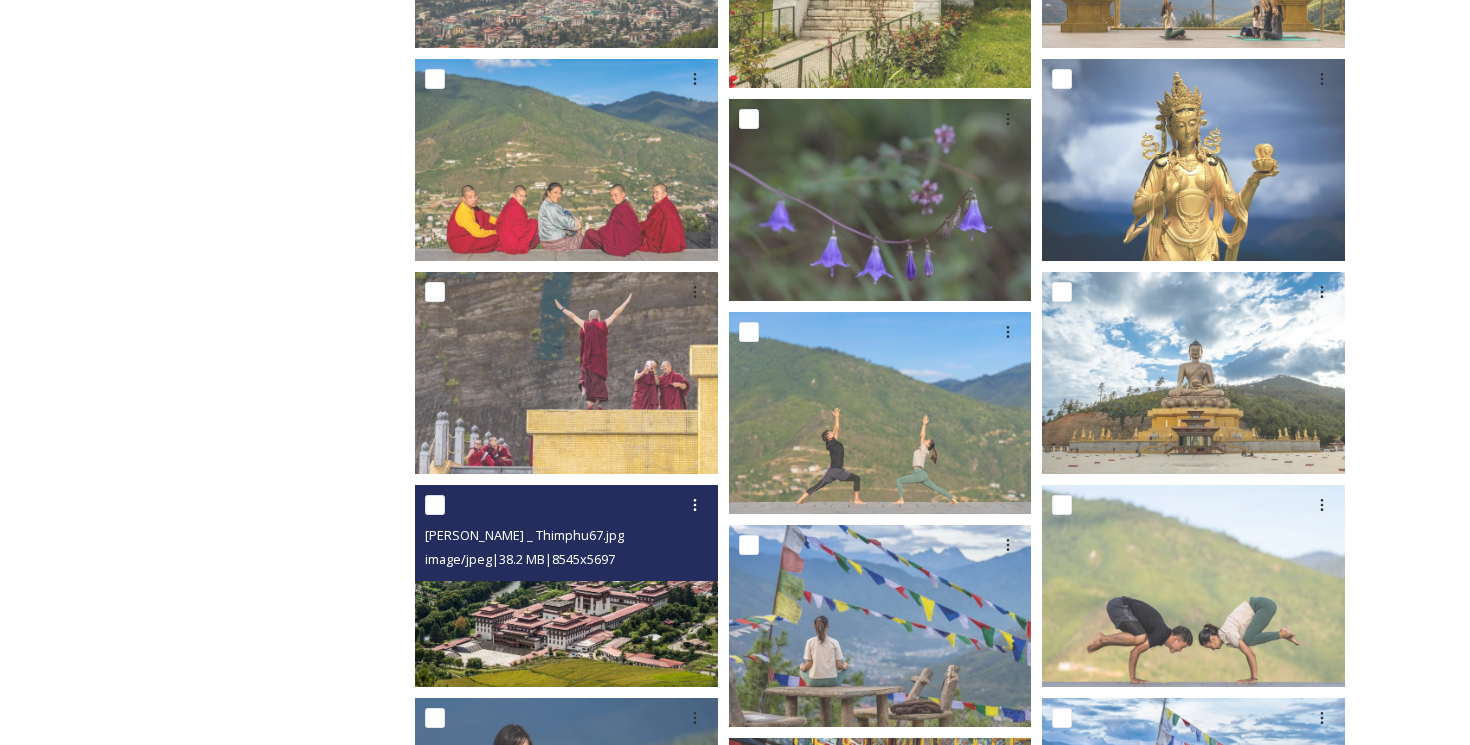 click on "image/jpeg  |  38.2 MB  |  8545  x  5697" at bounding box center [569, 559] 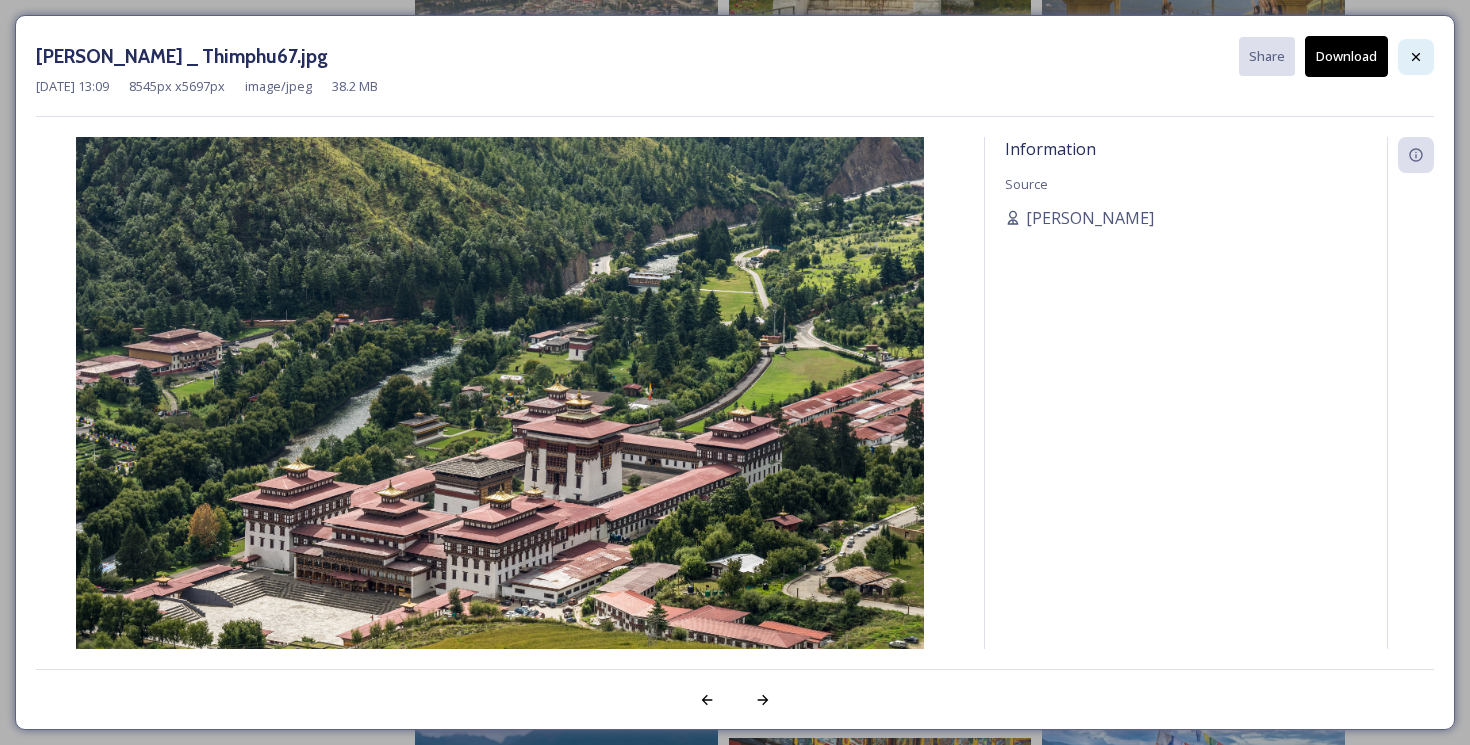 click 